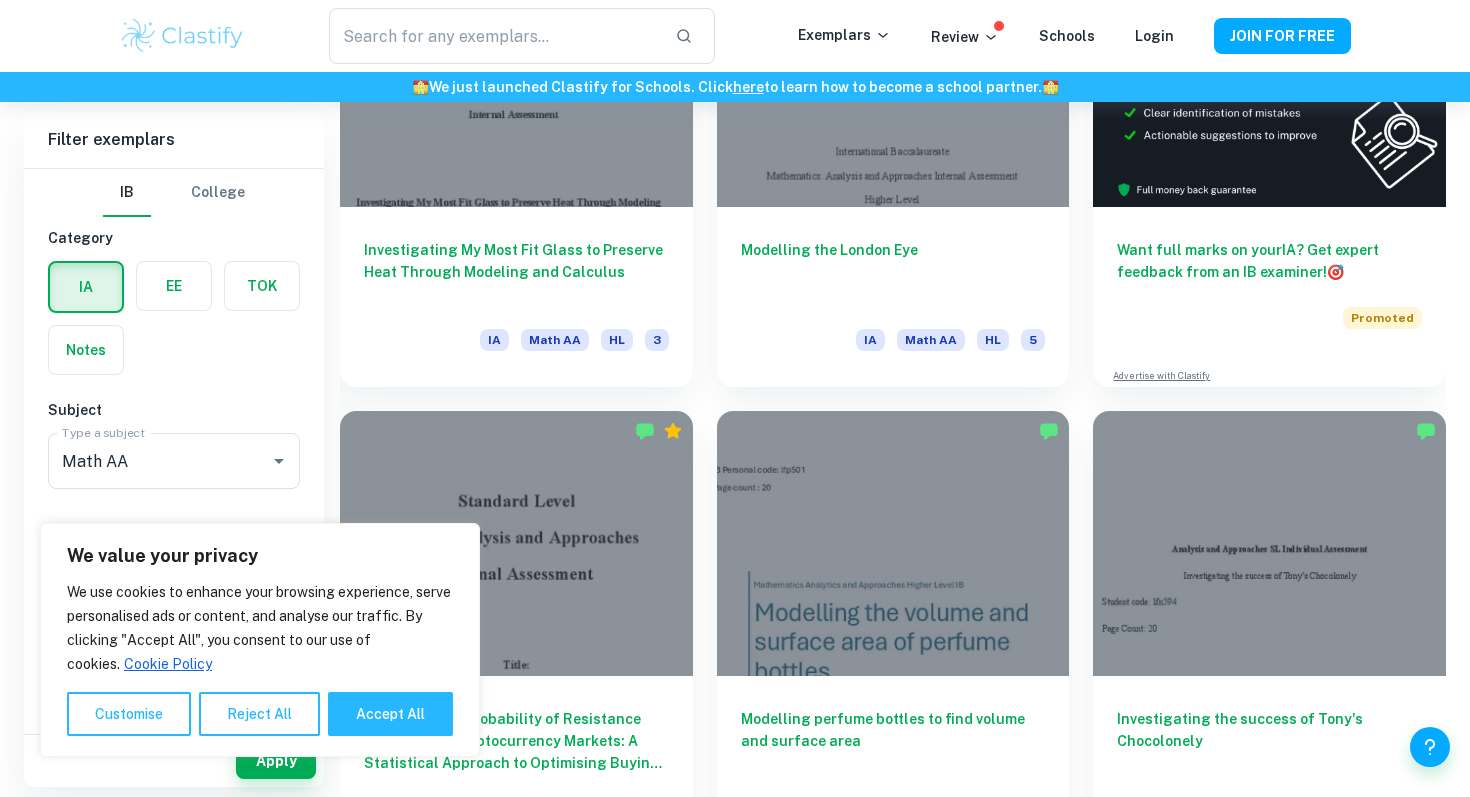 scroll, scrollTop: 734, scrollLeft: 0, axis: vertical 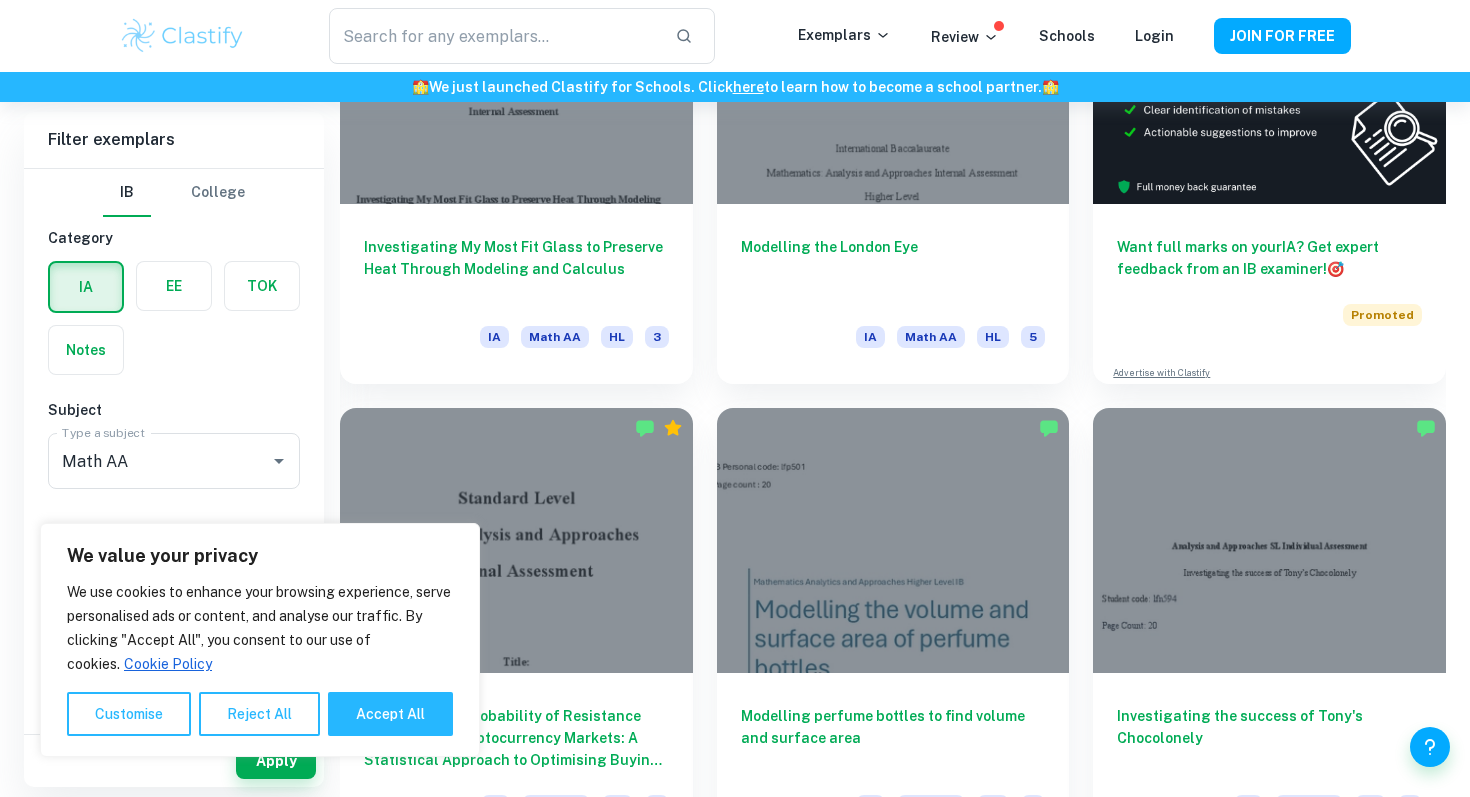 click on "Subject" at bounding box center [174, 410] 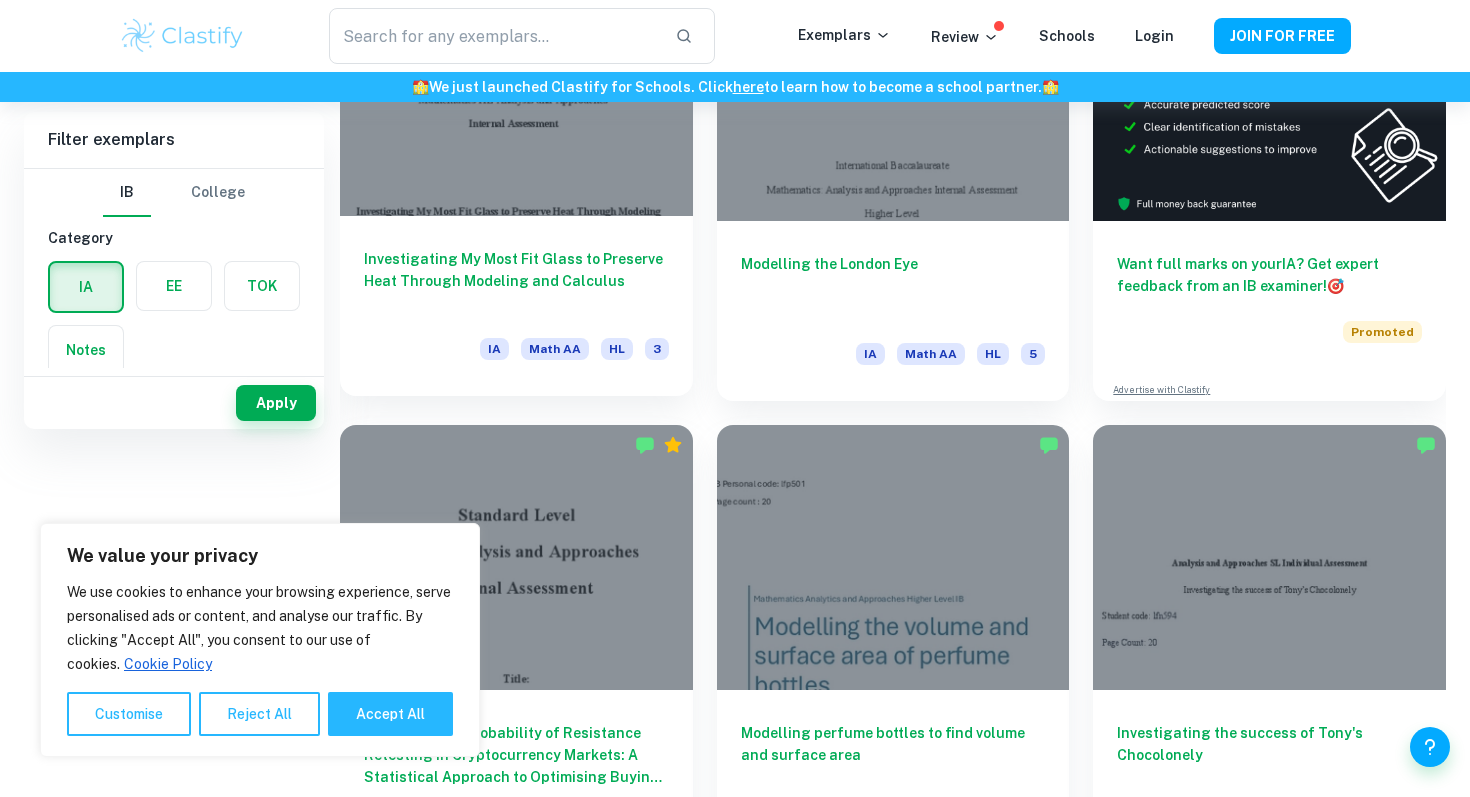 scroll, scrollTop: 0, scrollLeft: 0, axis: both 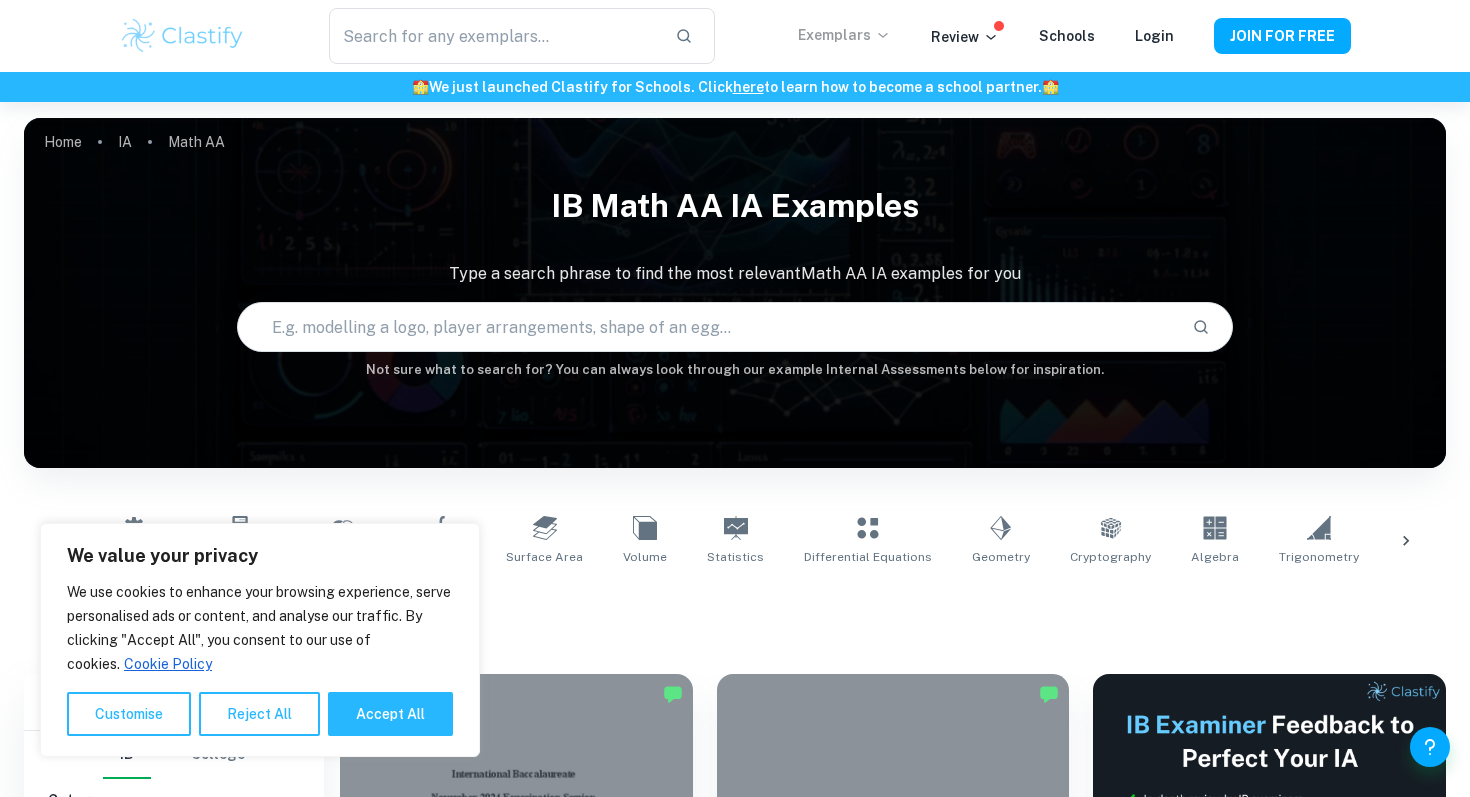 click 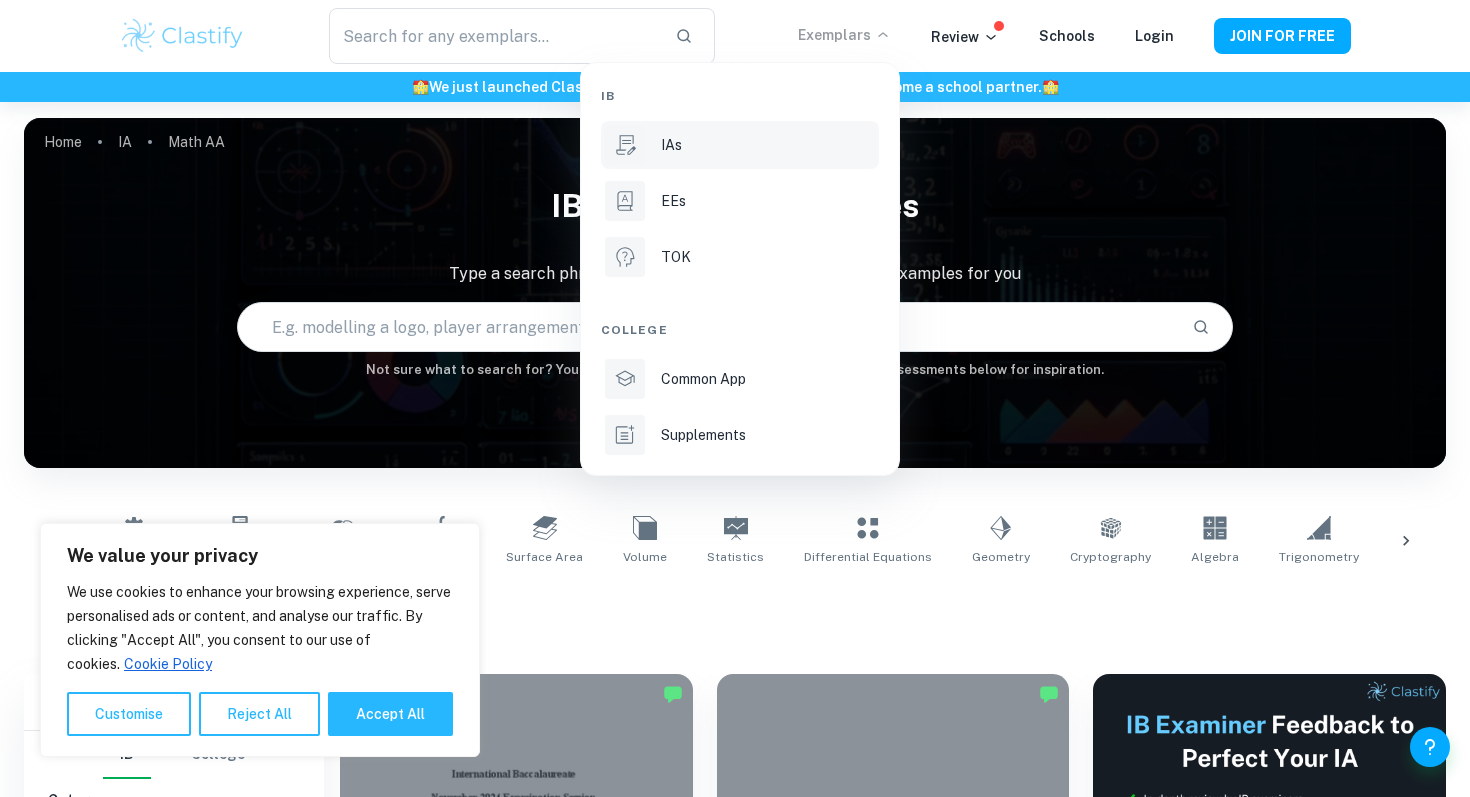 click on "IAs" at bounding box center [671, 145] 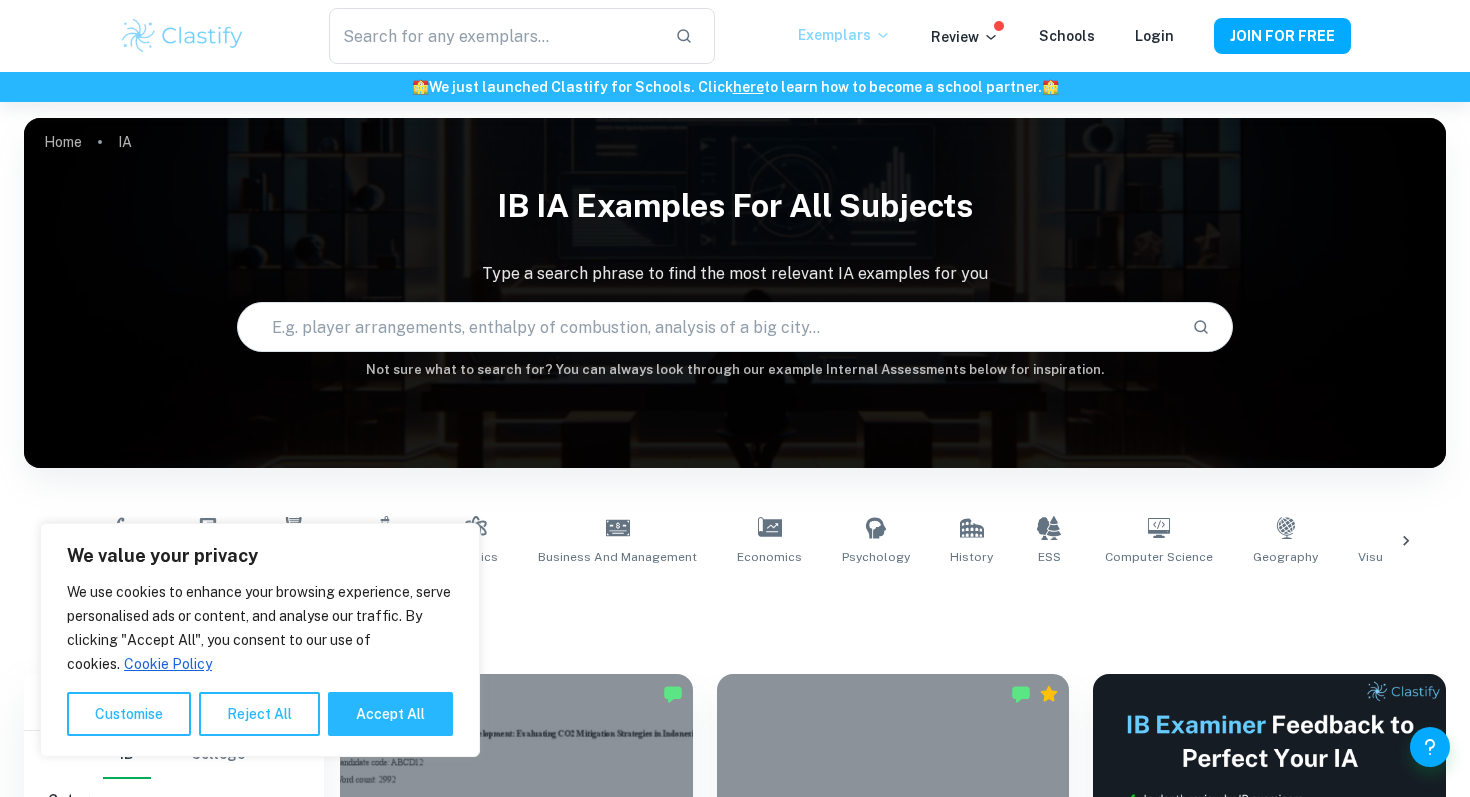click 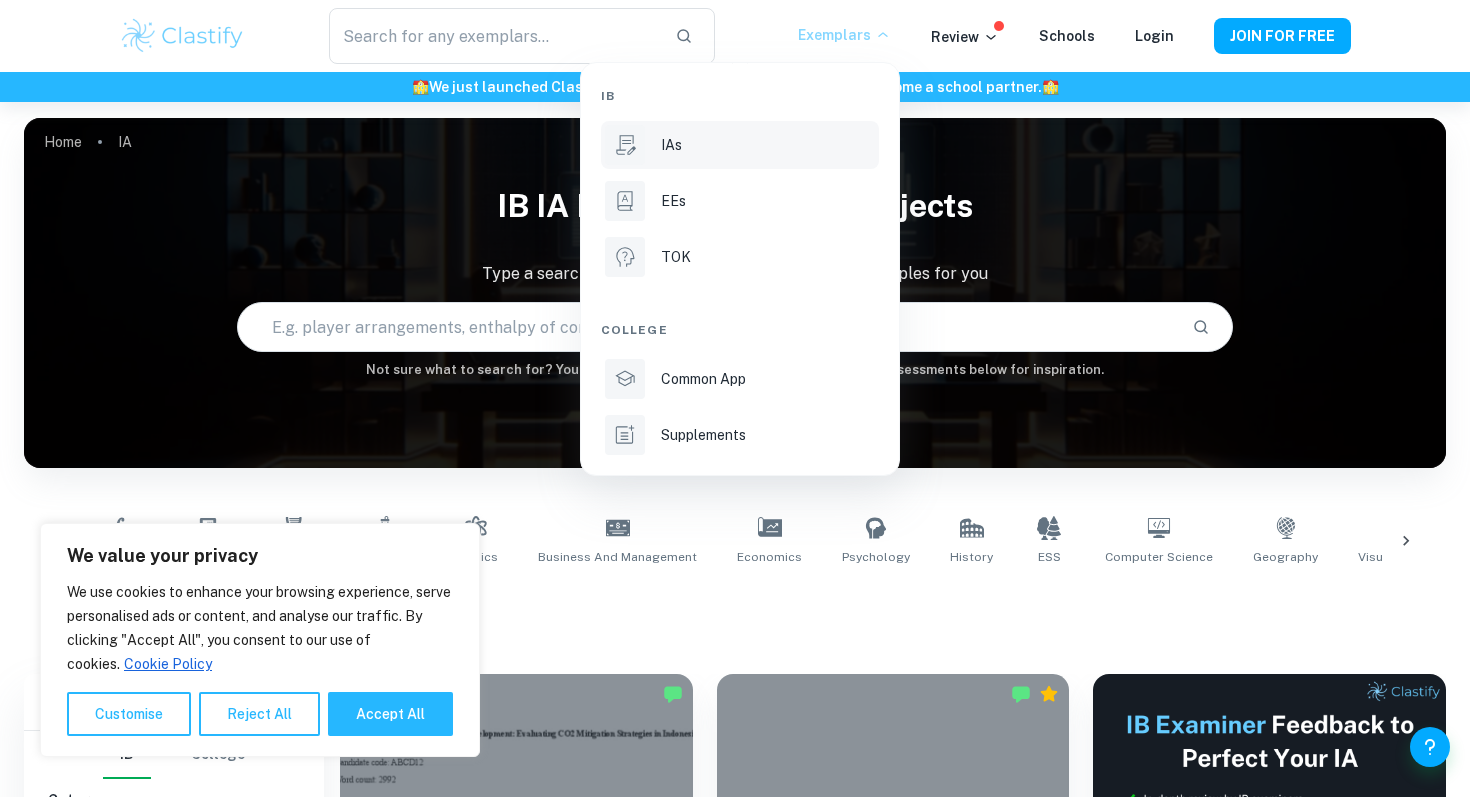 click on "IAs" at bounding box center (671, 145) 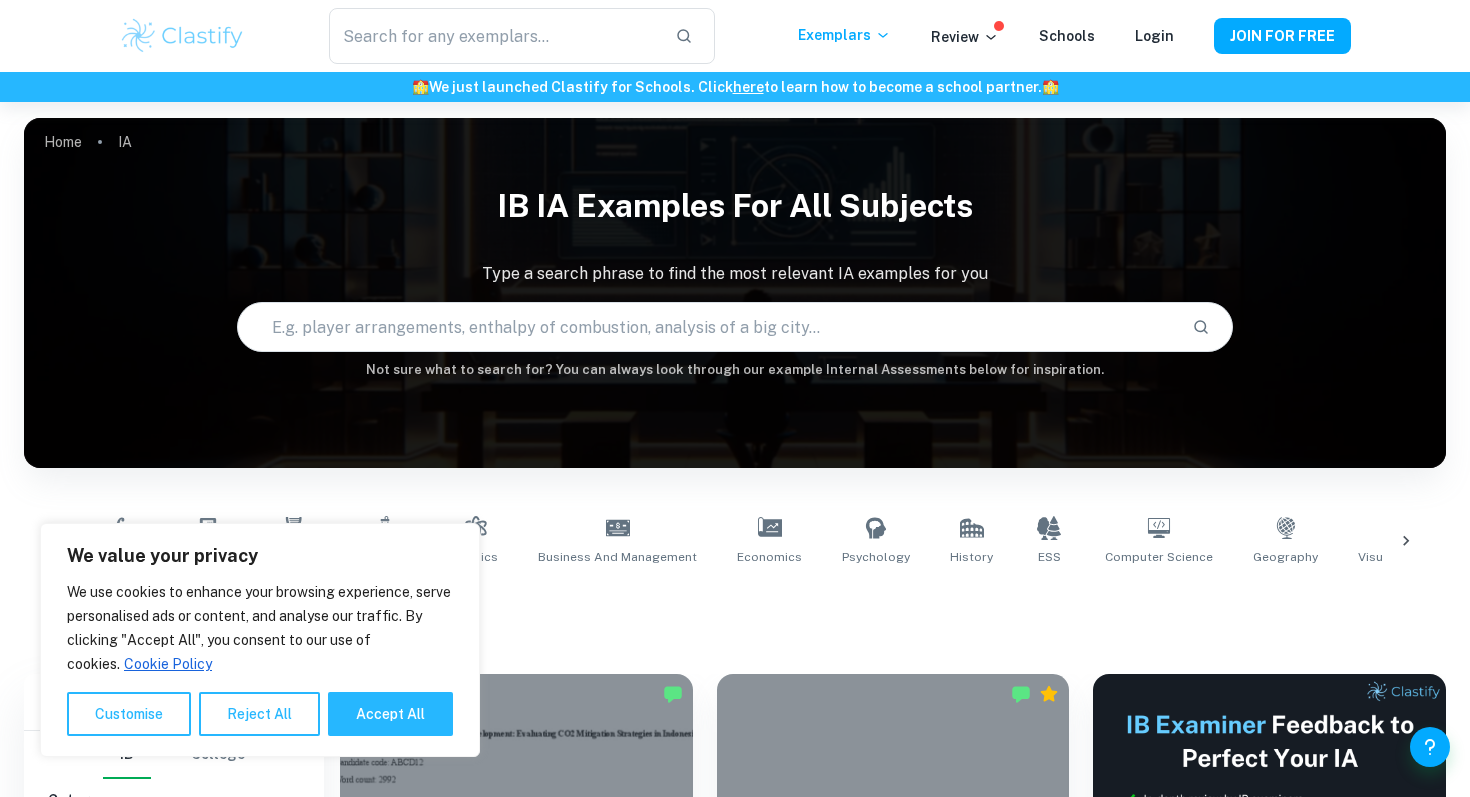 click on "Home IA" at bounding box center (88, 142) 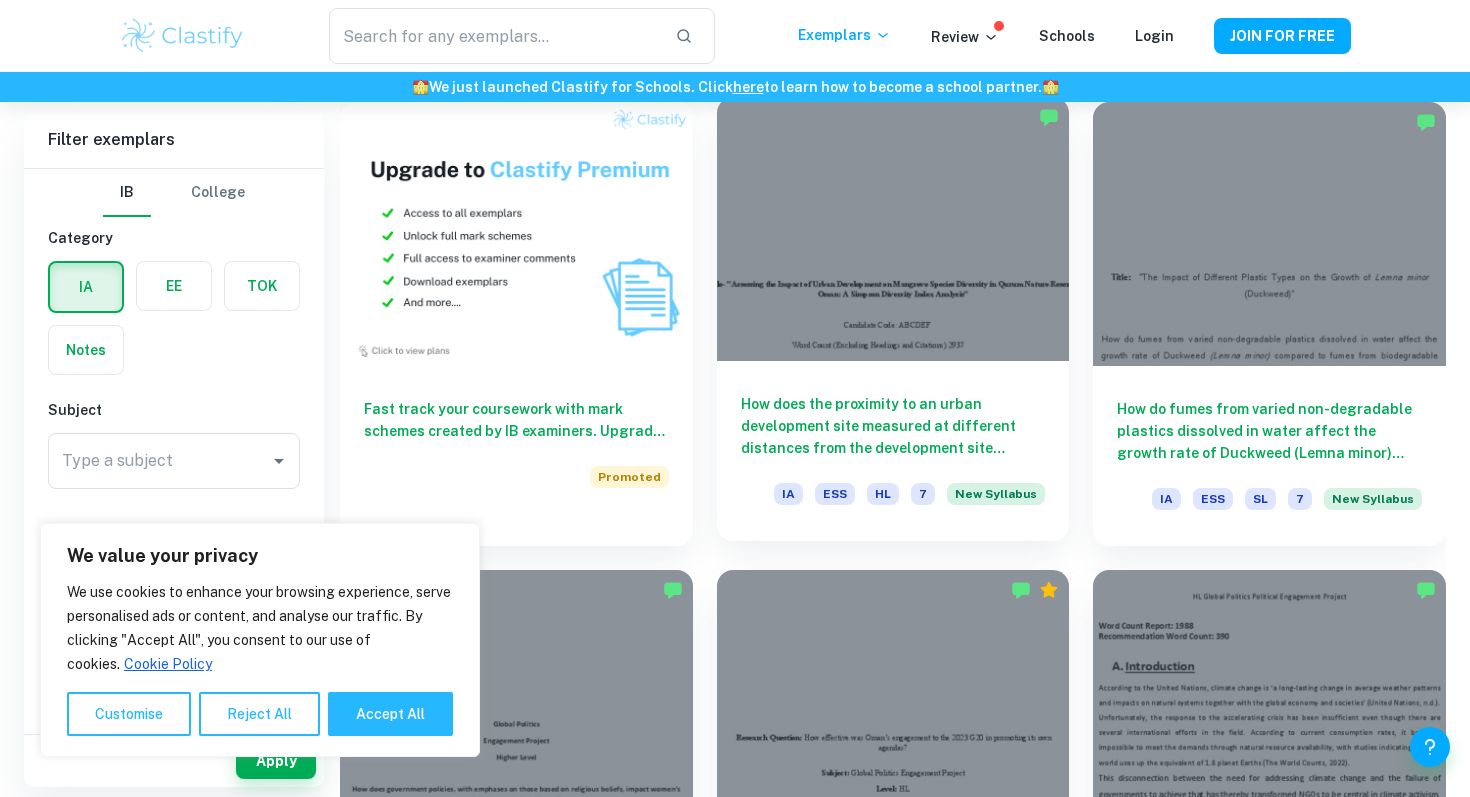 scroll, scrollTop: 1510, scrollLeft: 0, axis: vertical 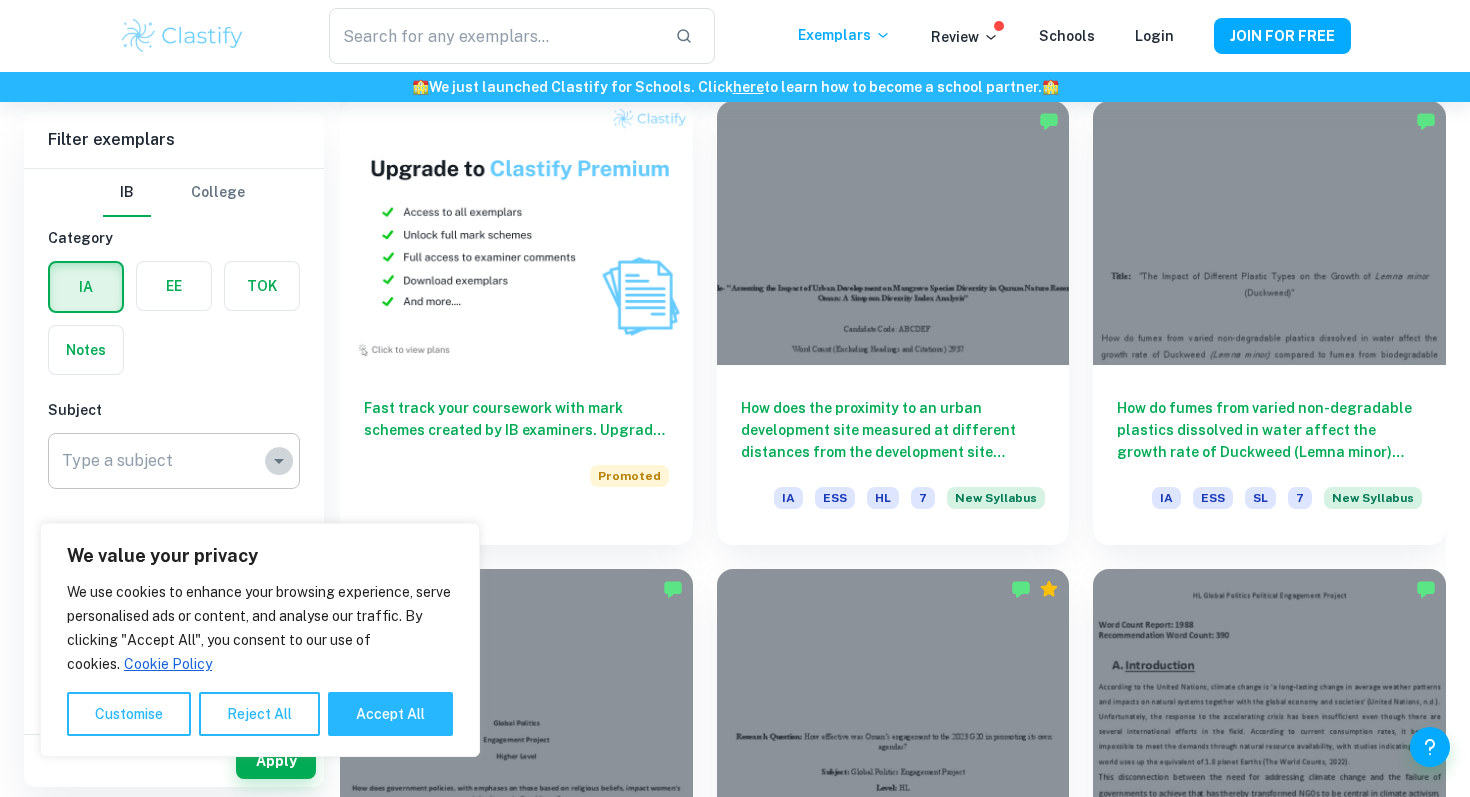 click 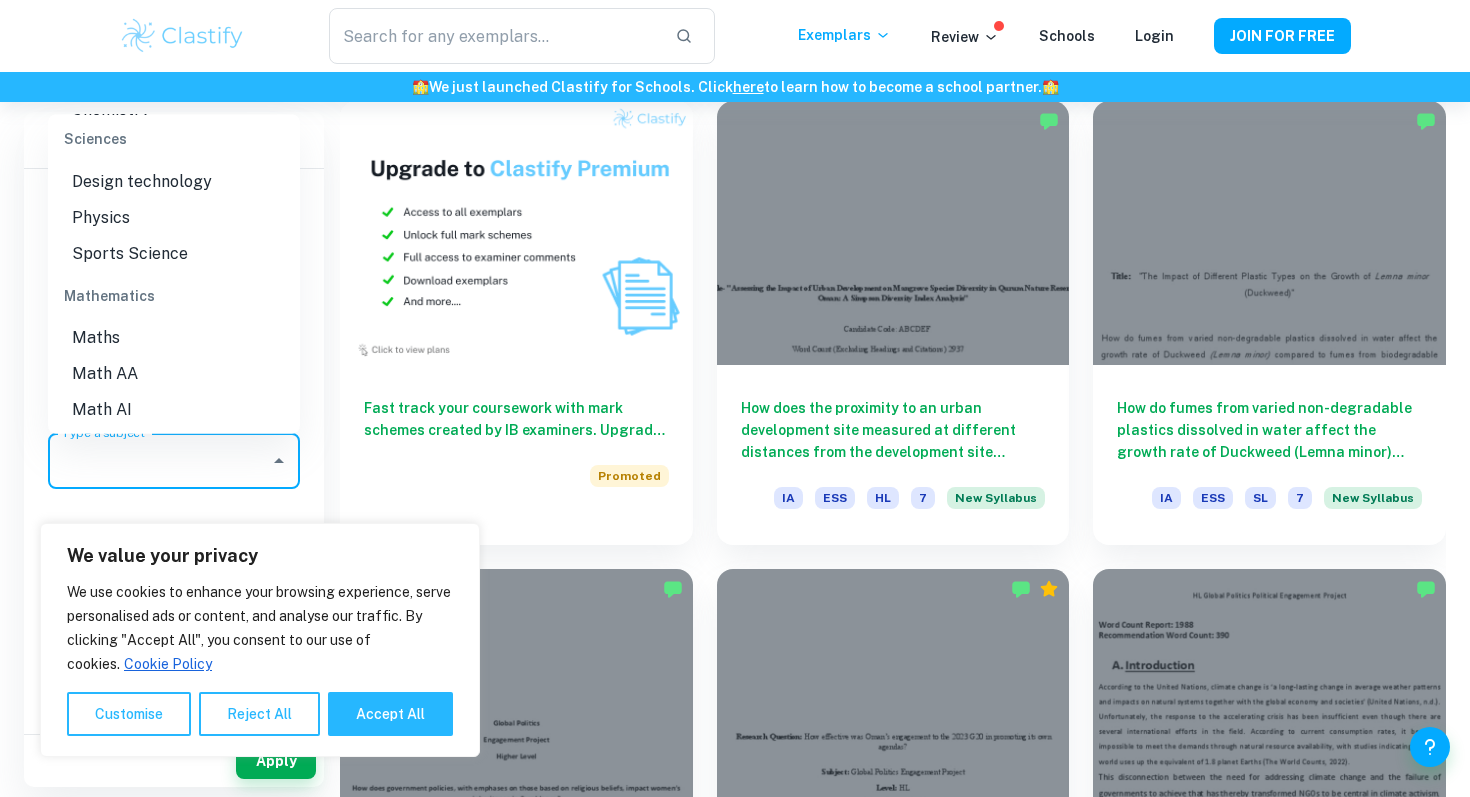 scroll, scrollTop: 2564, scrollLeft: 0, axis: vertical 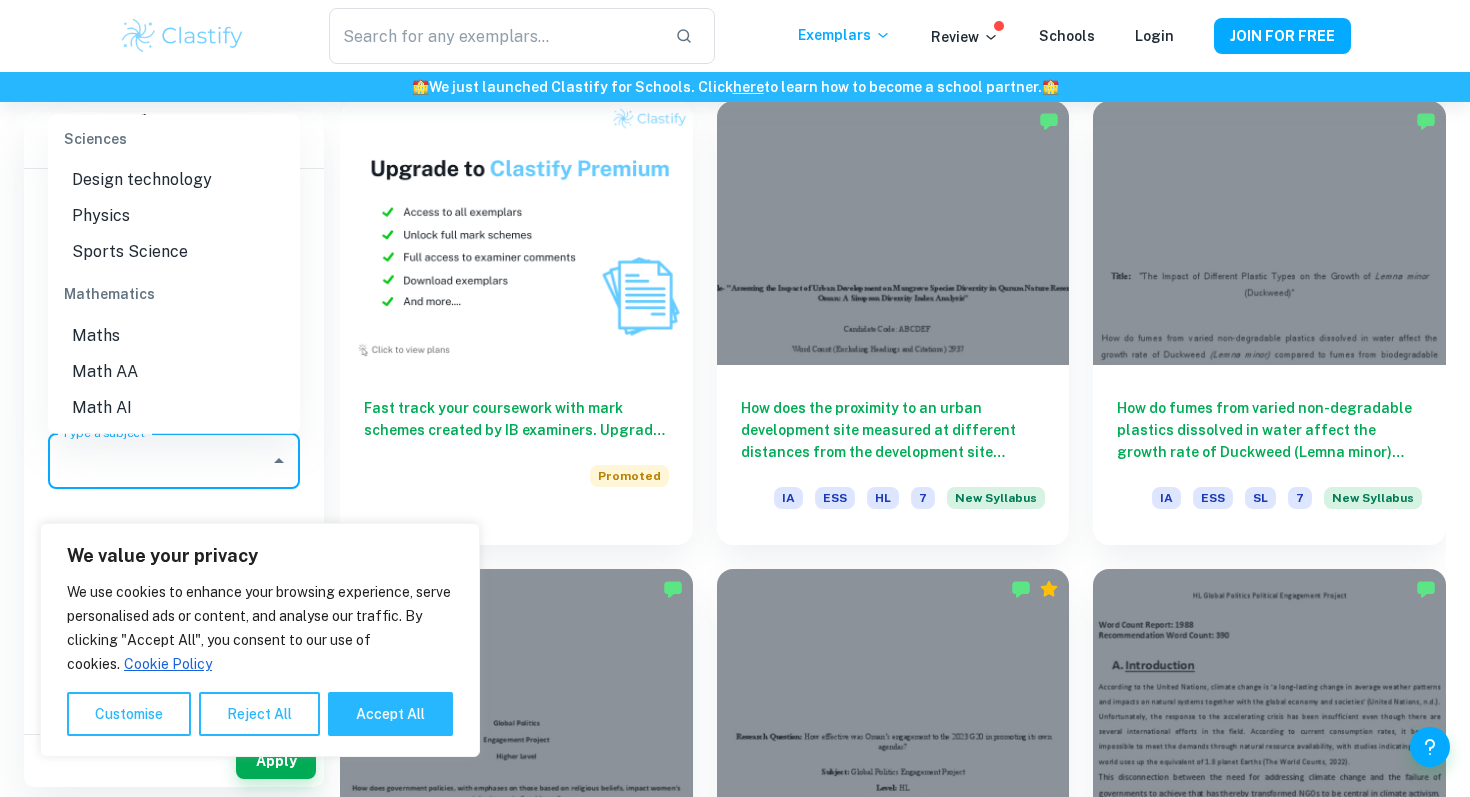 click on "Math AI" at bounding box center [174, 409] 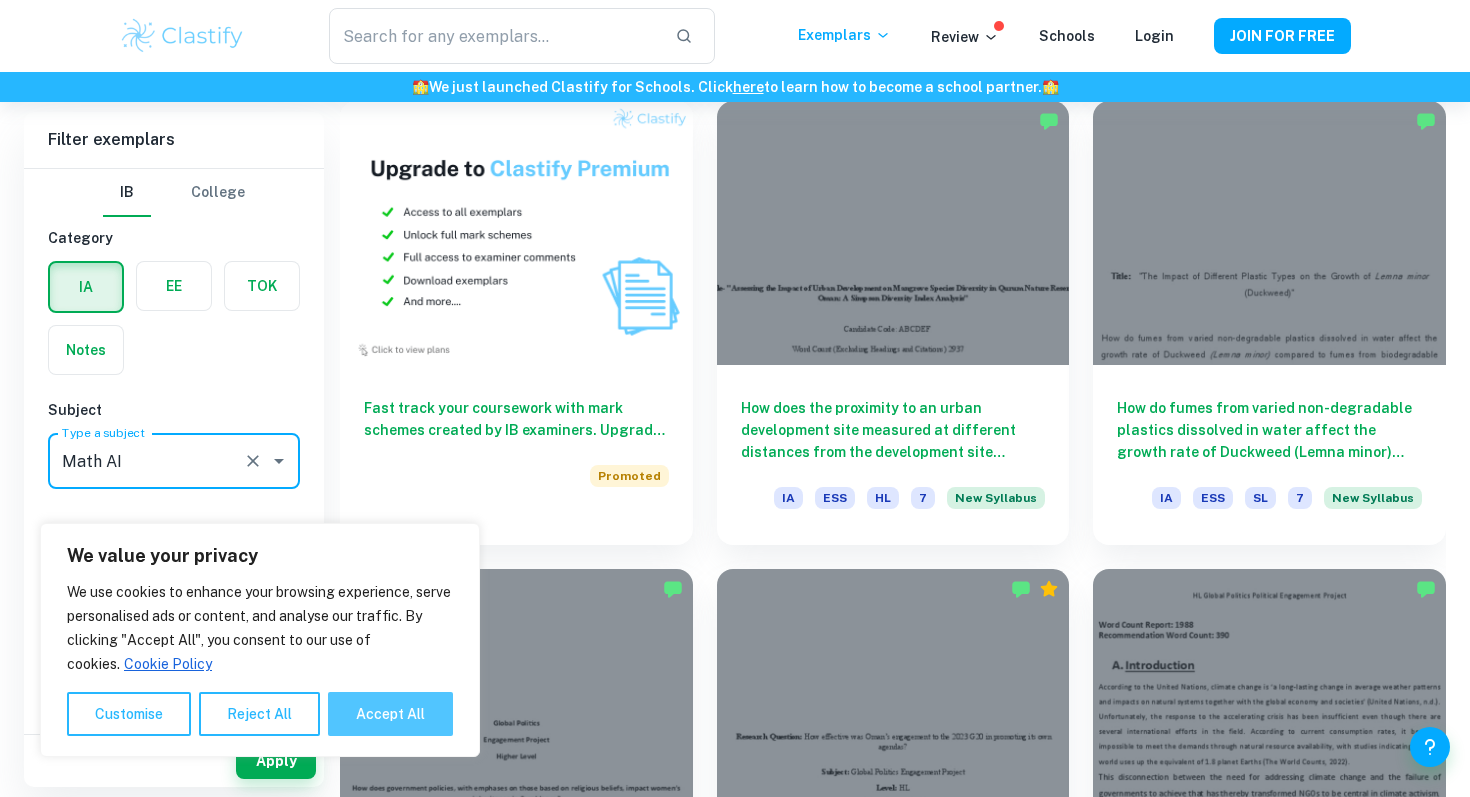 click on "Accept All" at bounding box center (390, 714) 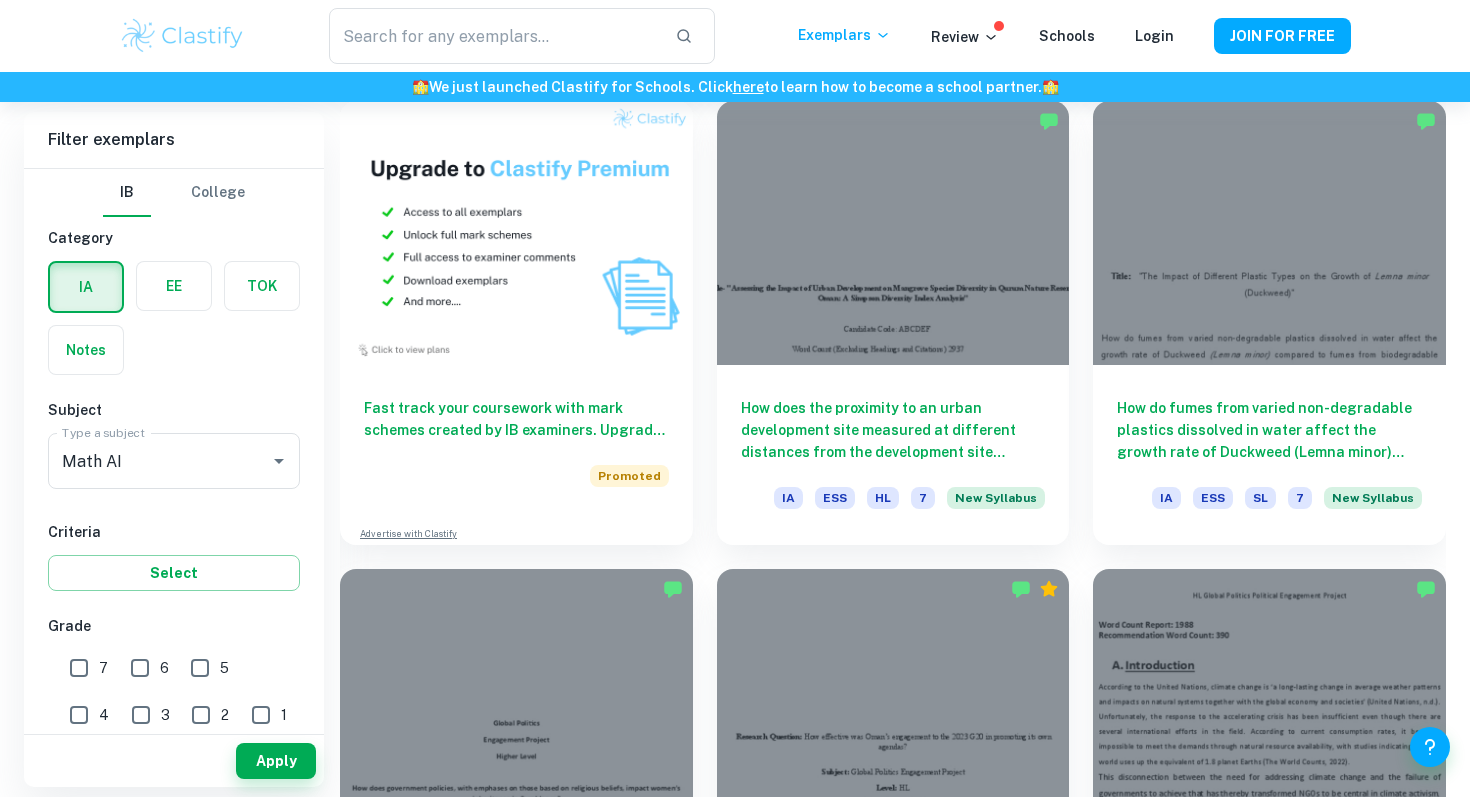 click on "7" at bounding box center [79, 668] 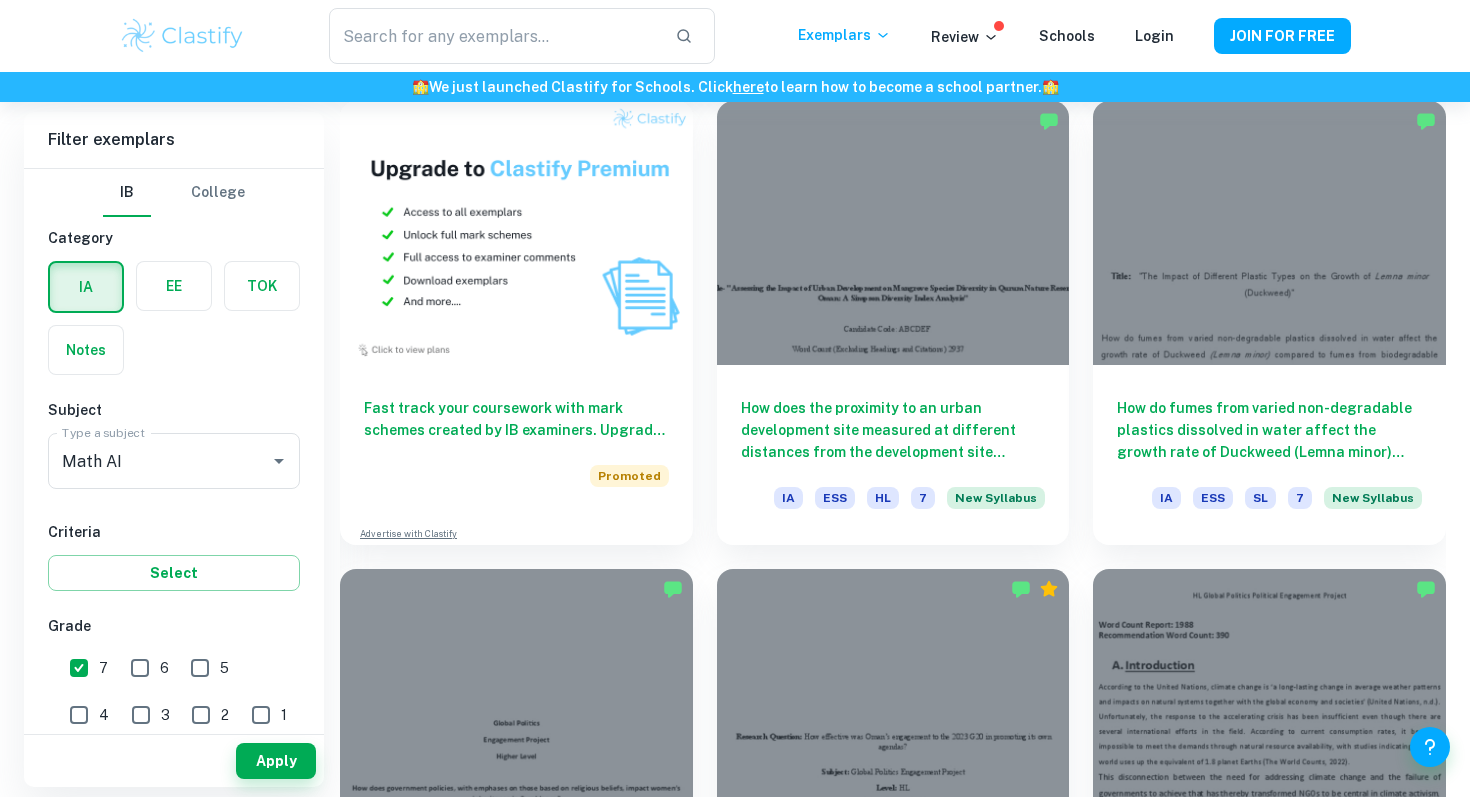 click on "6" at bounding box center (140, 668) 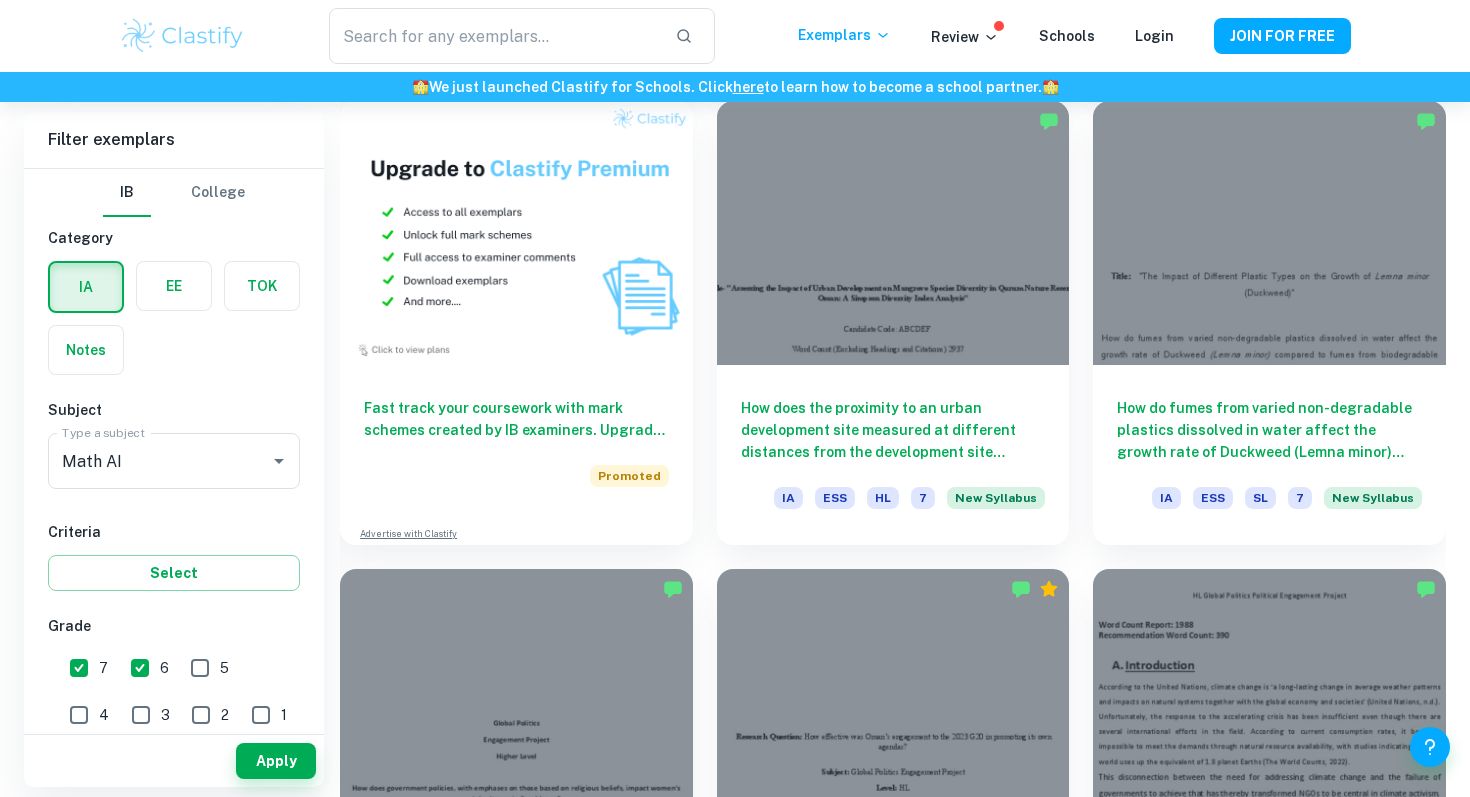 click on "5" at bounding box center [200, 668] 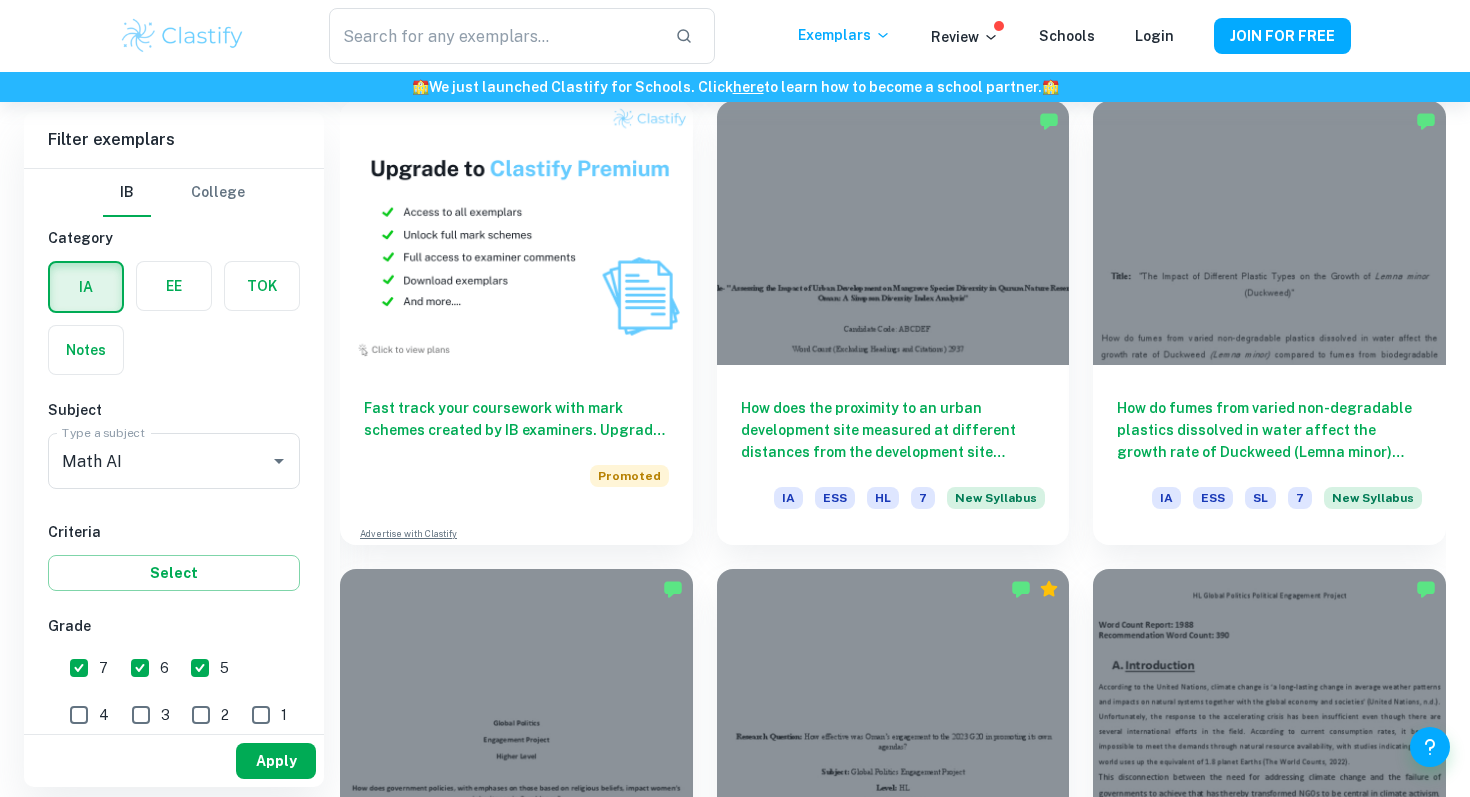click on "Apply" at bounding box center (276, 761) 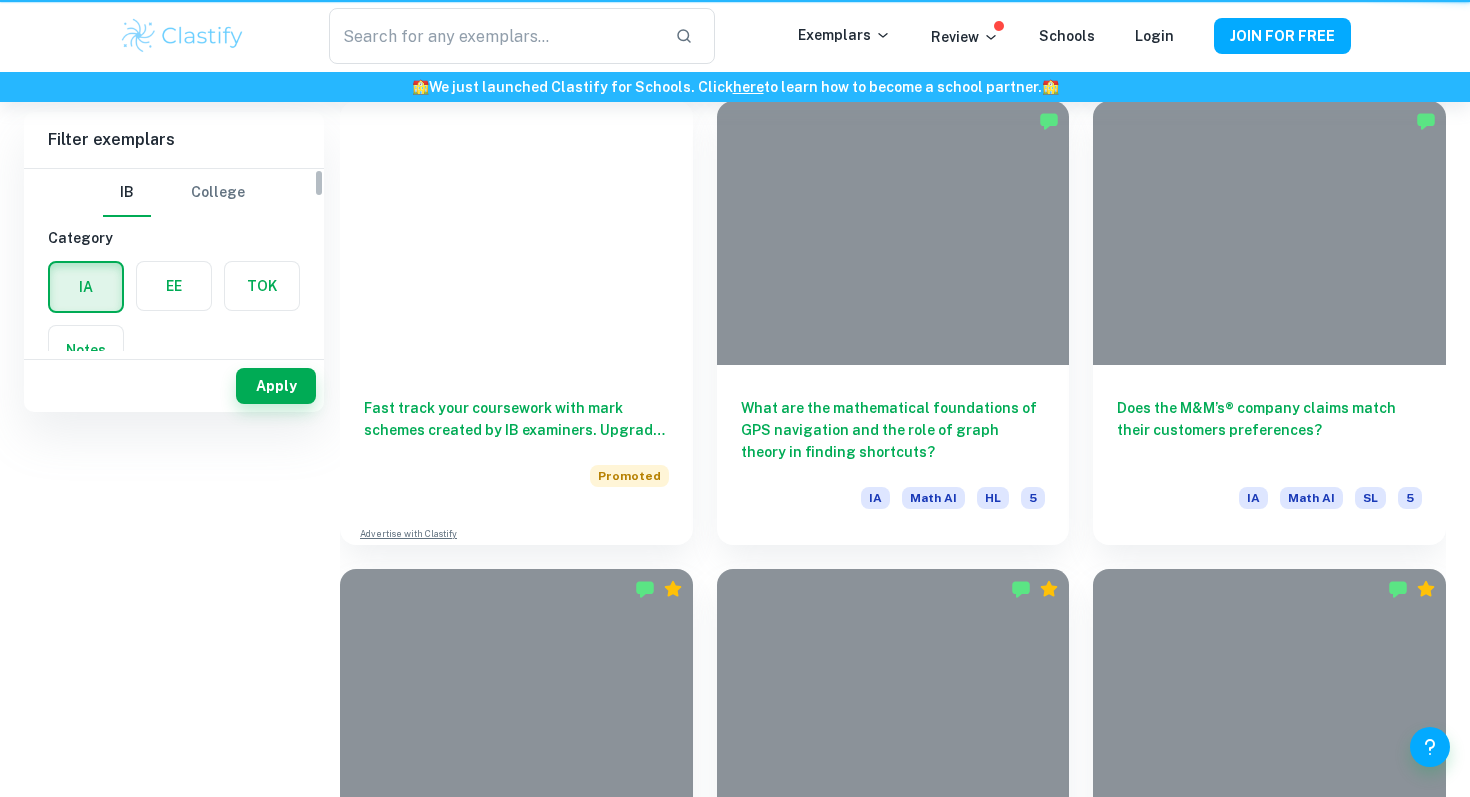 scroll, scrollTop: 0, scrollLeft: 0, axis: both 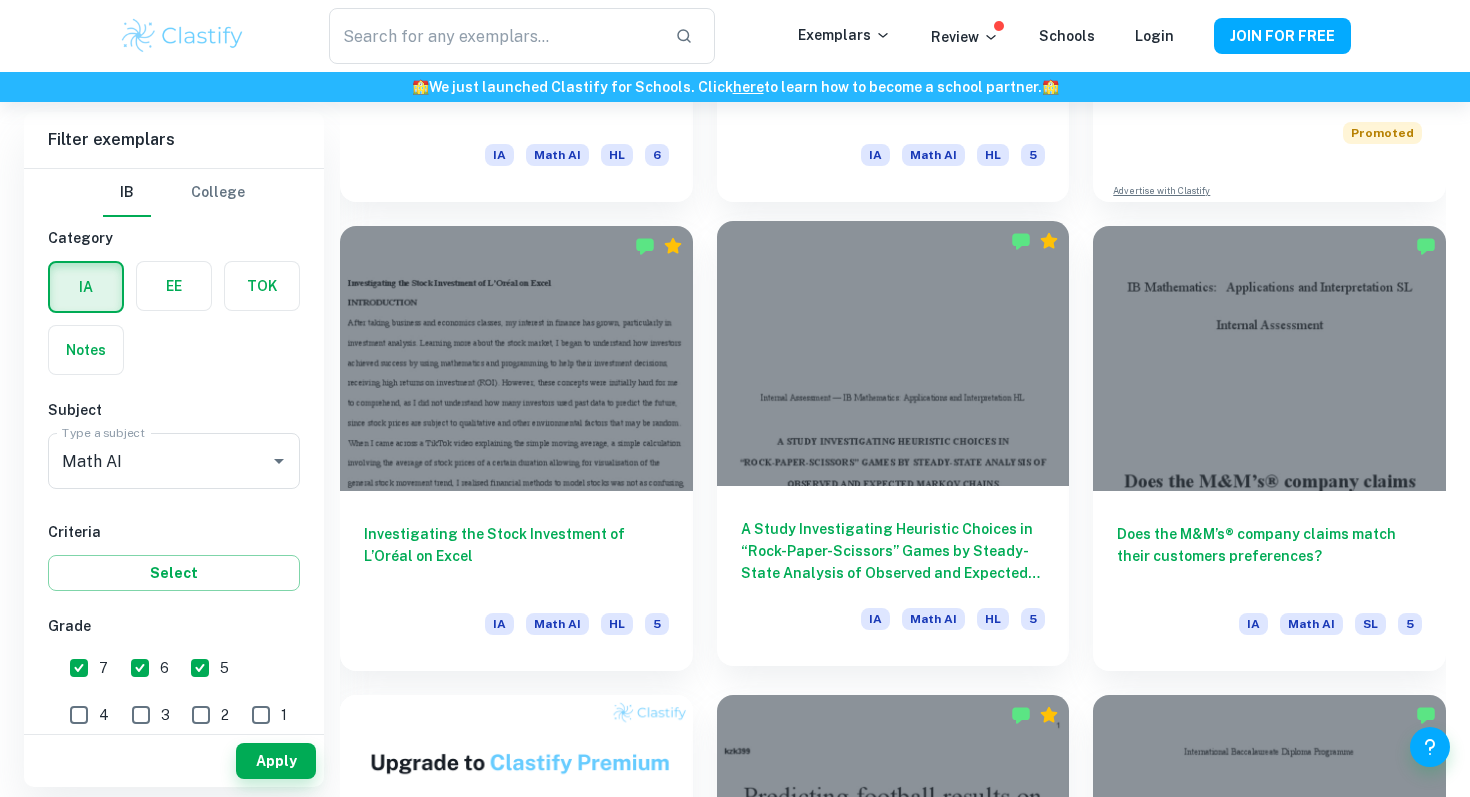 click on "A Study Investigating Heuristic Choices in “Rock-Paper-Scissors” Games by Steady-State Analysis of Observed and Expected Markov Chains" at bounding box center (893, 551) 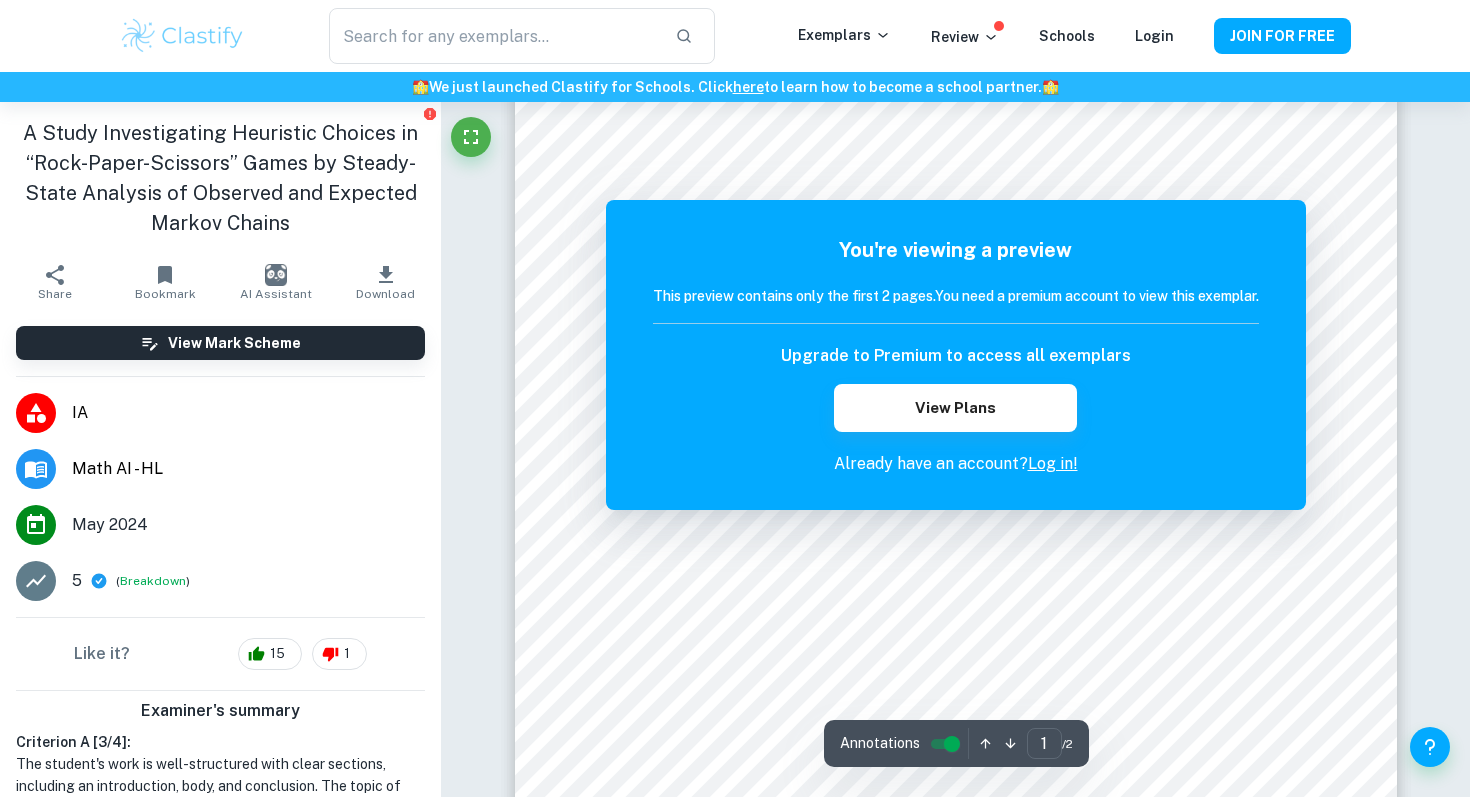 scroll, scrollTop: 0, scrollLeft: 0, axis: both 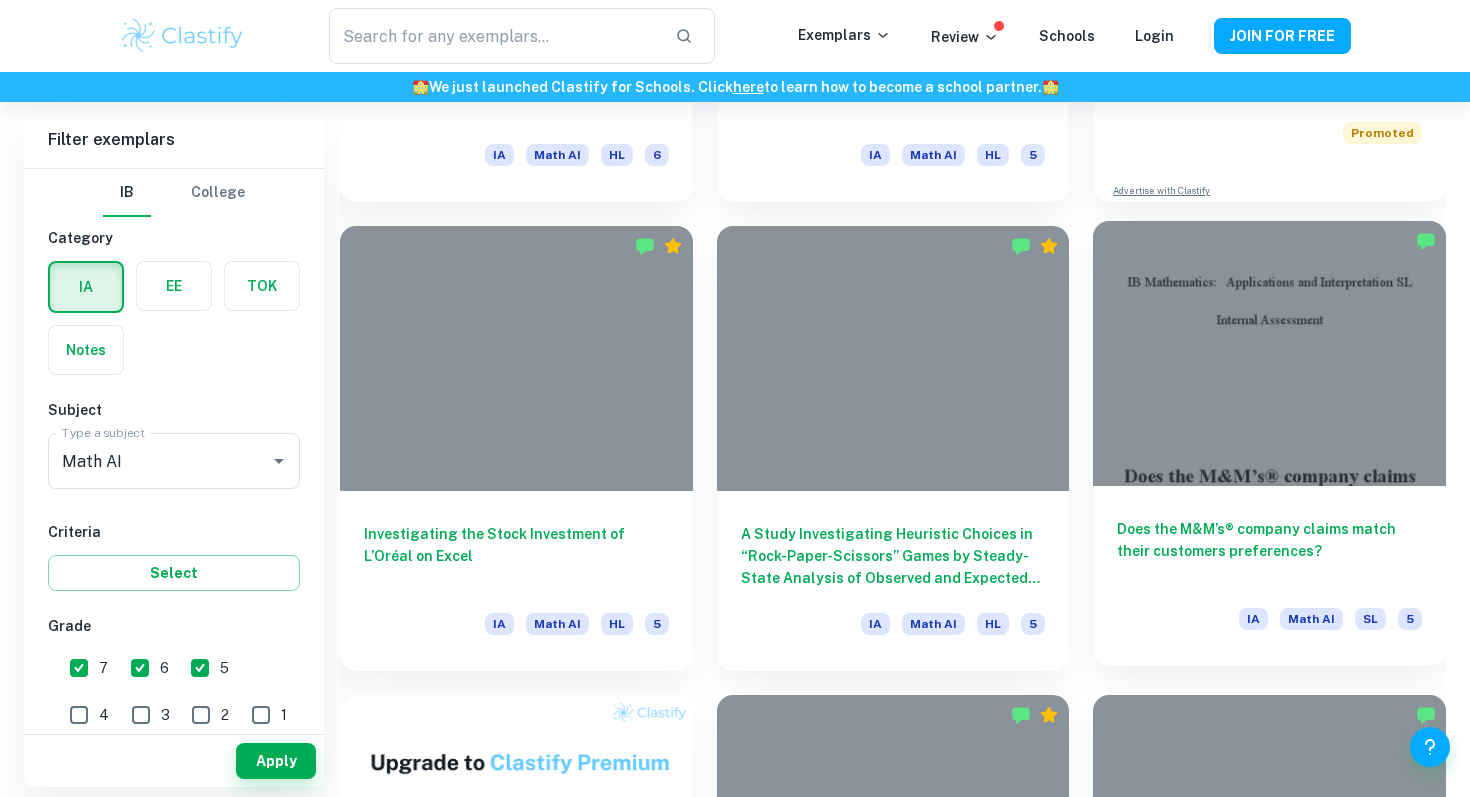 click at bounding box center (1269, 353) 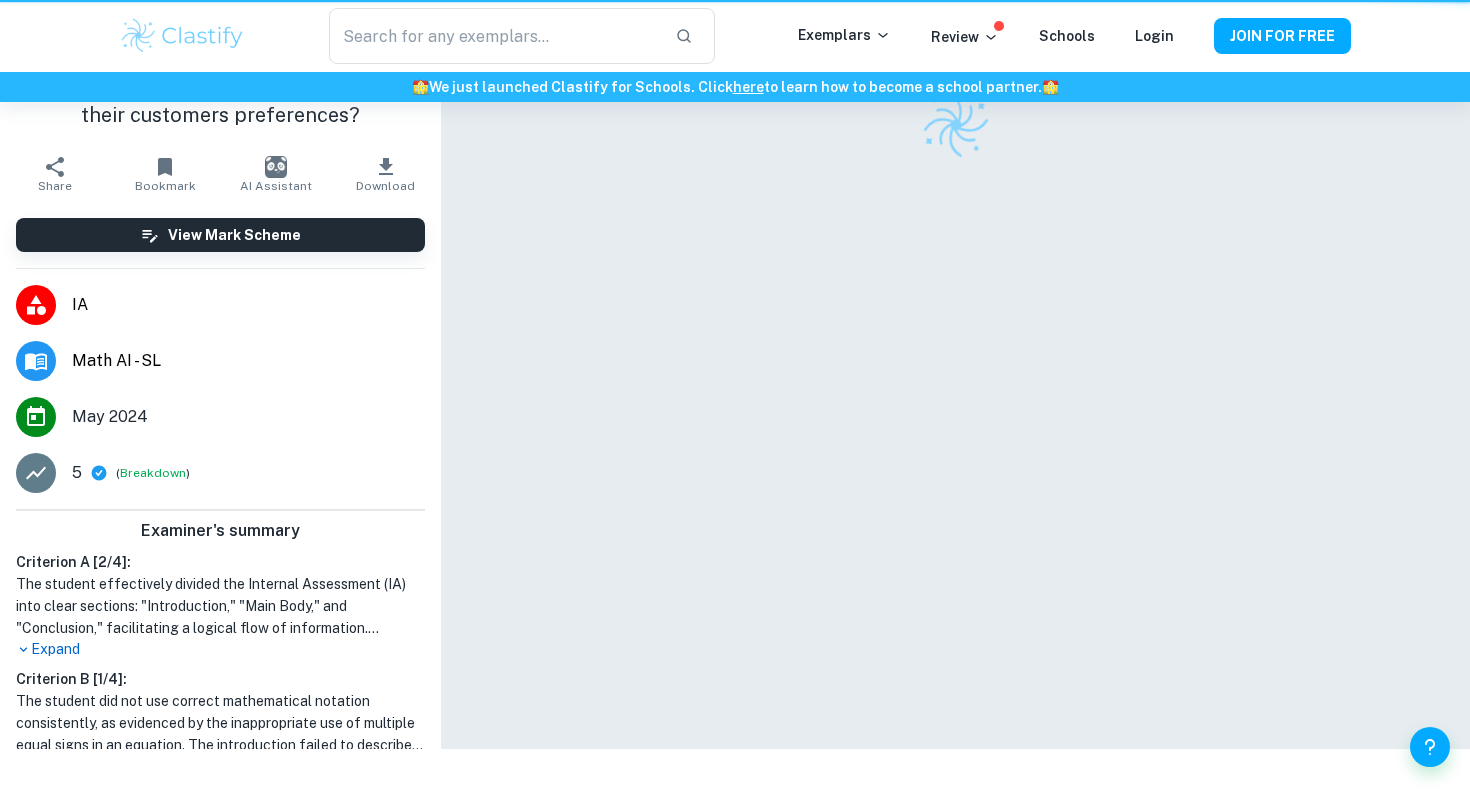 scroll, scrollTop: 0, scrollLeft: 0, axis: both 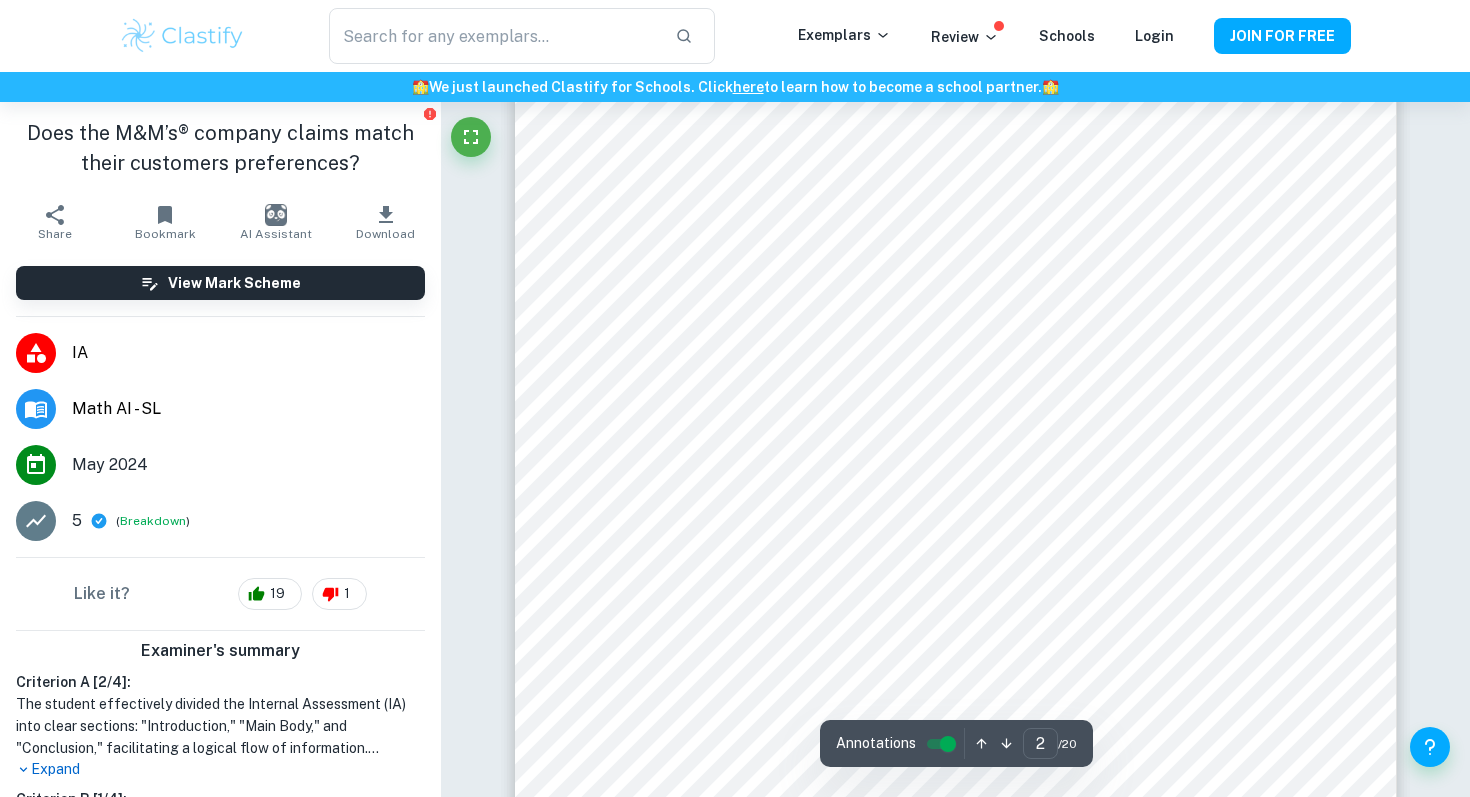 type on "1" 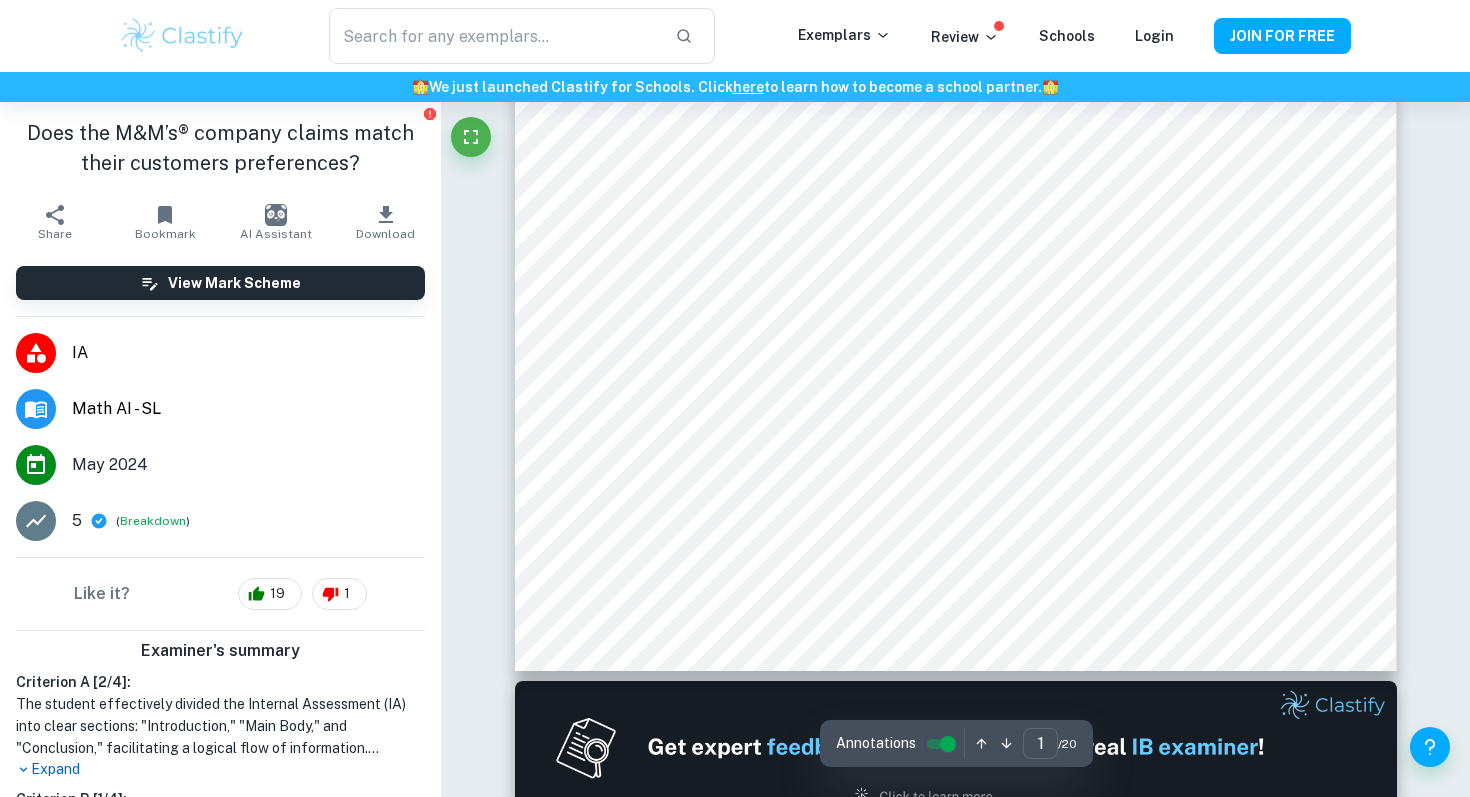 scroll, scrollTop: 0, scrollLeft: 0, axis: both 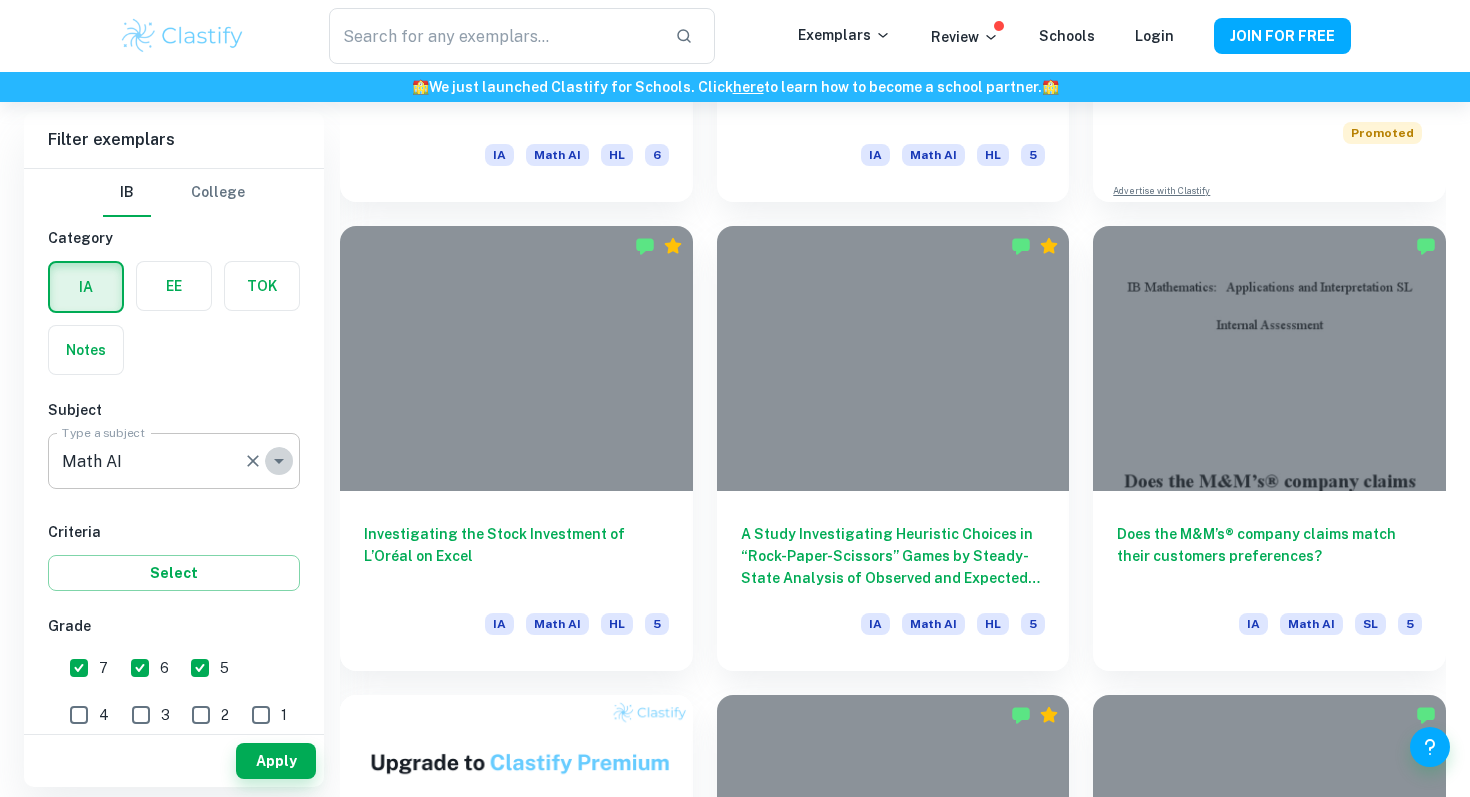 click 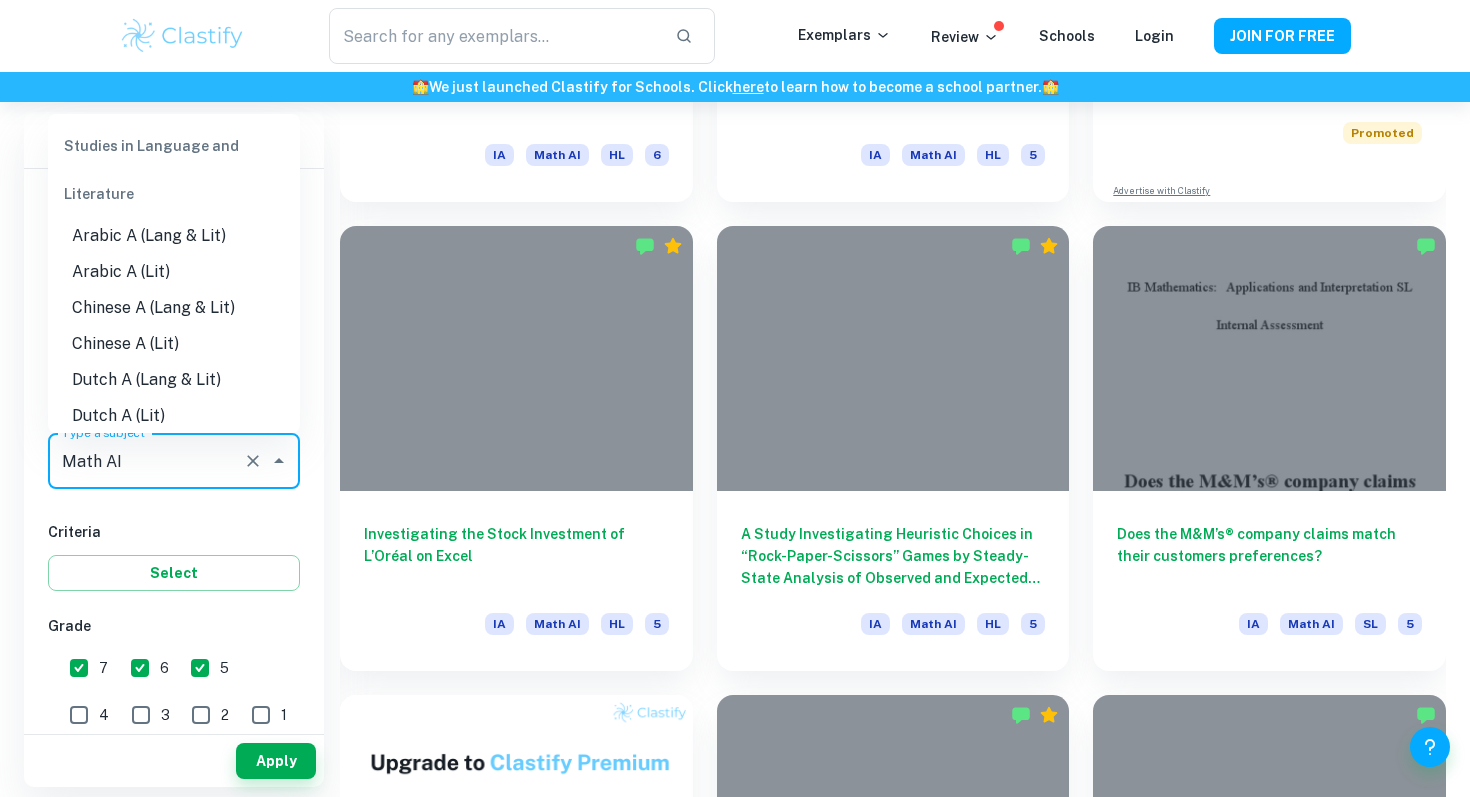 scroll, scrollTop: 2533, scrollLeft: 0, axis: vertical 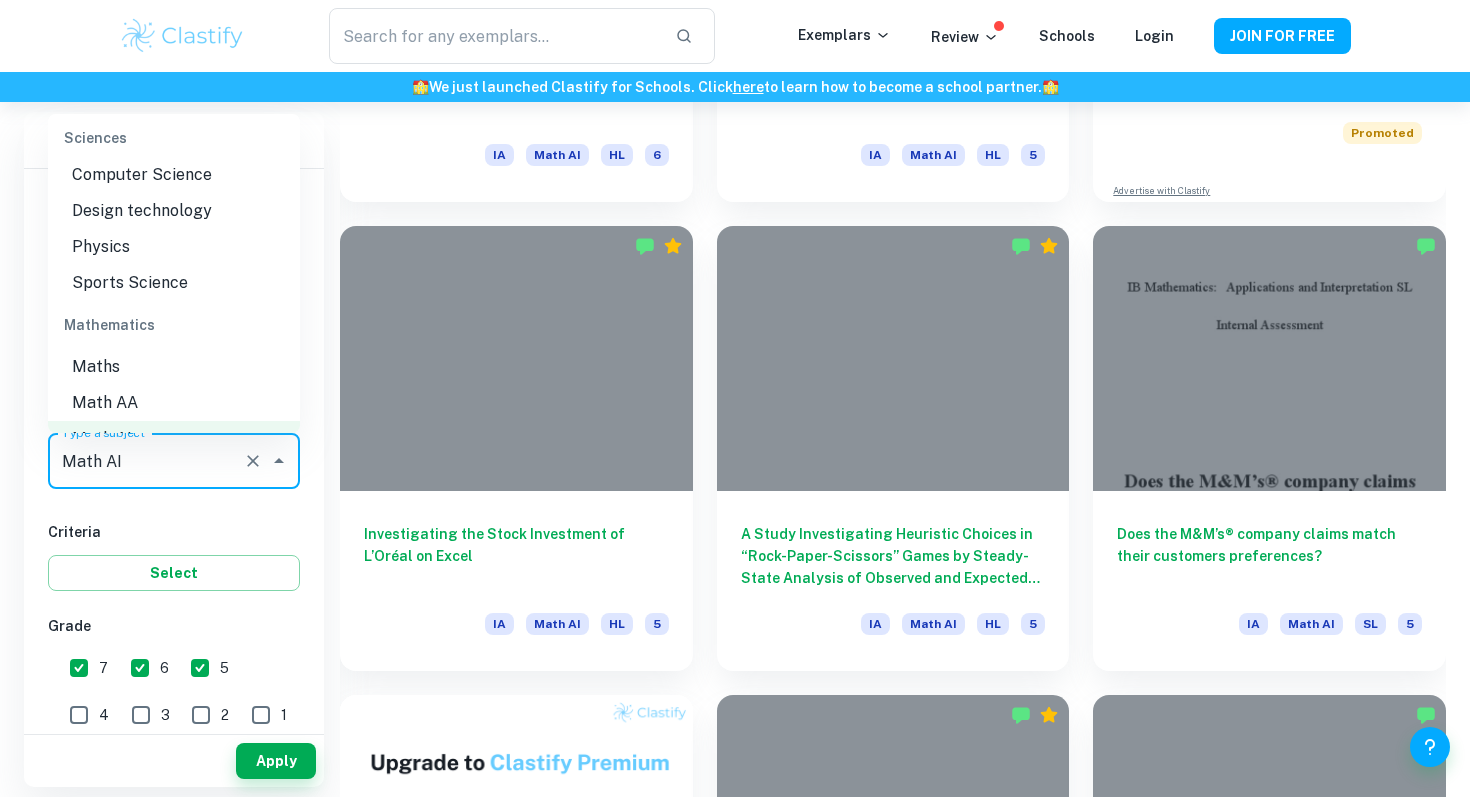 click on "Math AA" at bounding box center [174, 403] 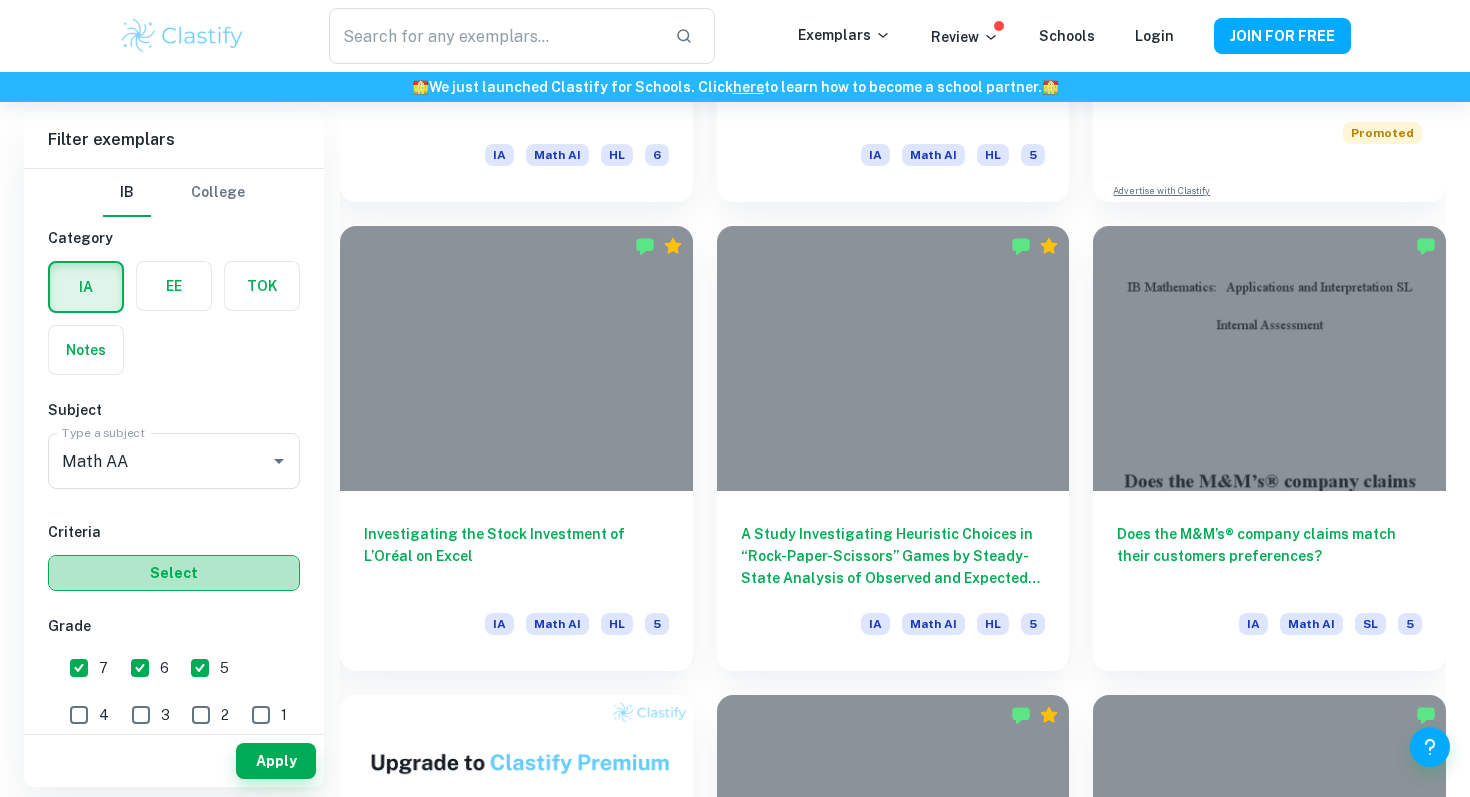 click on "Select" at bounding box center (174, 573) 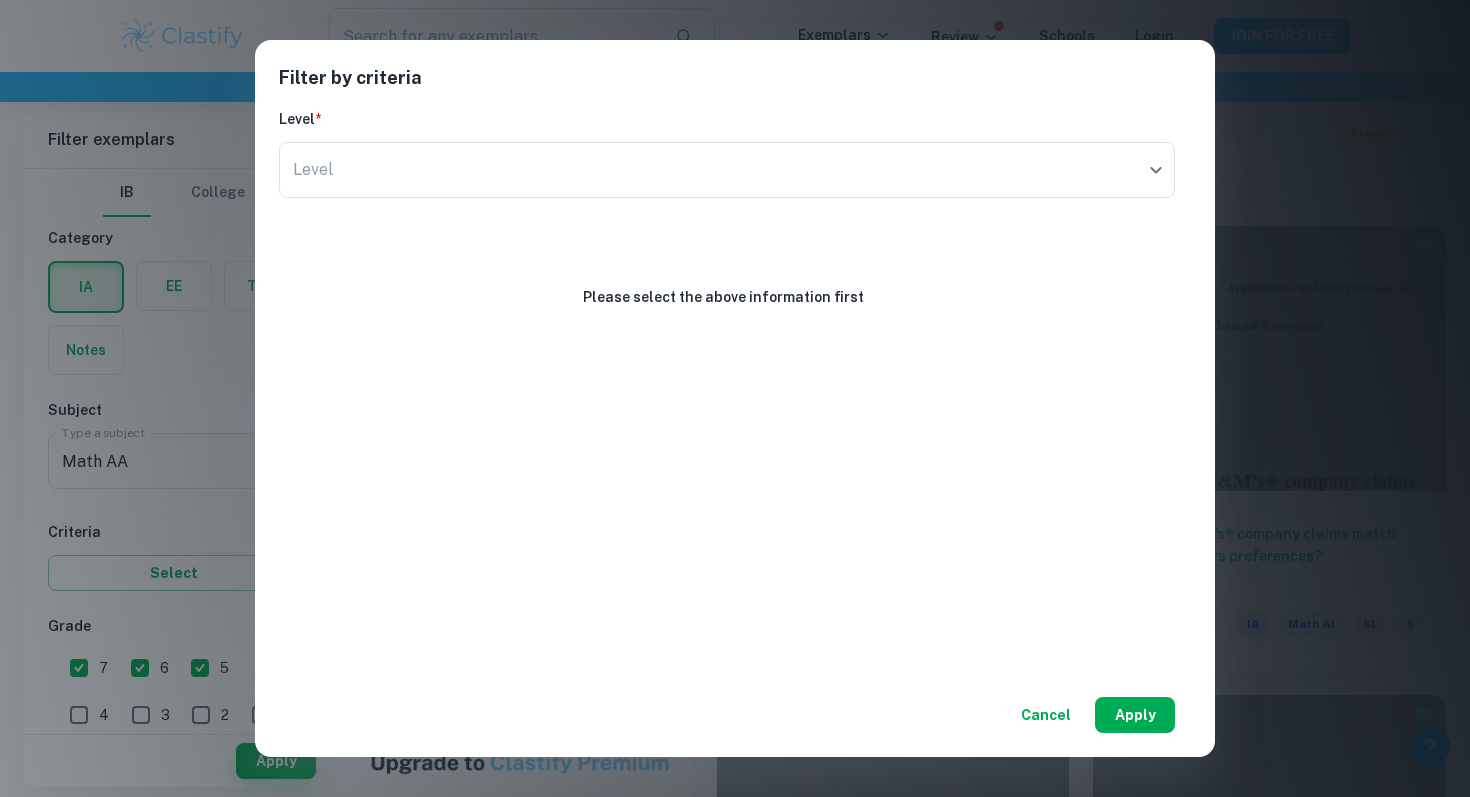 click on "Apply" at bounding box center [1135, 715] 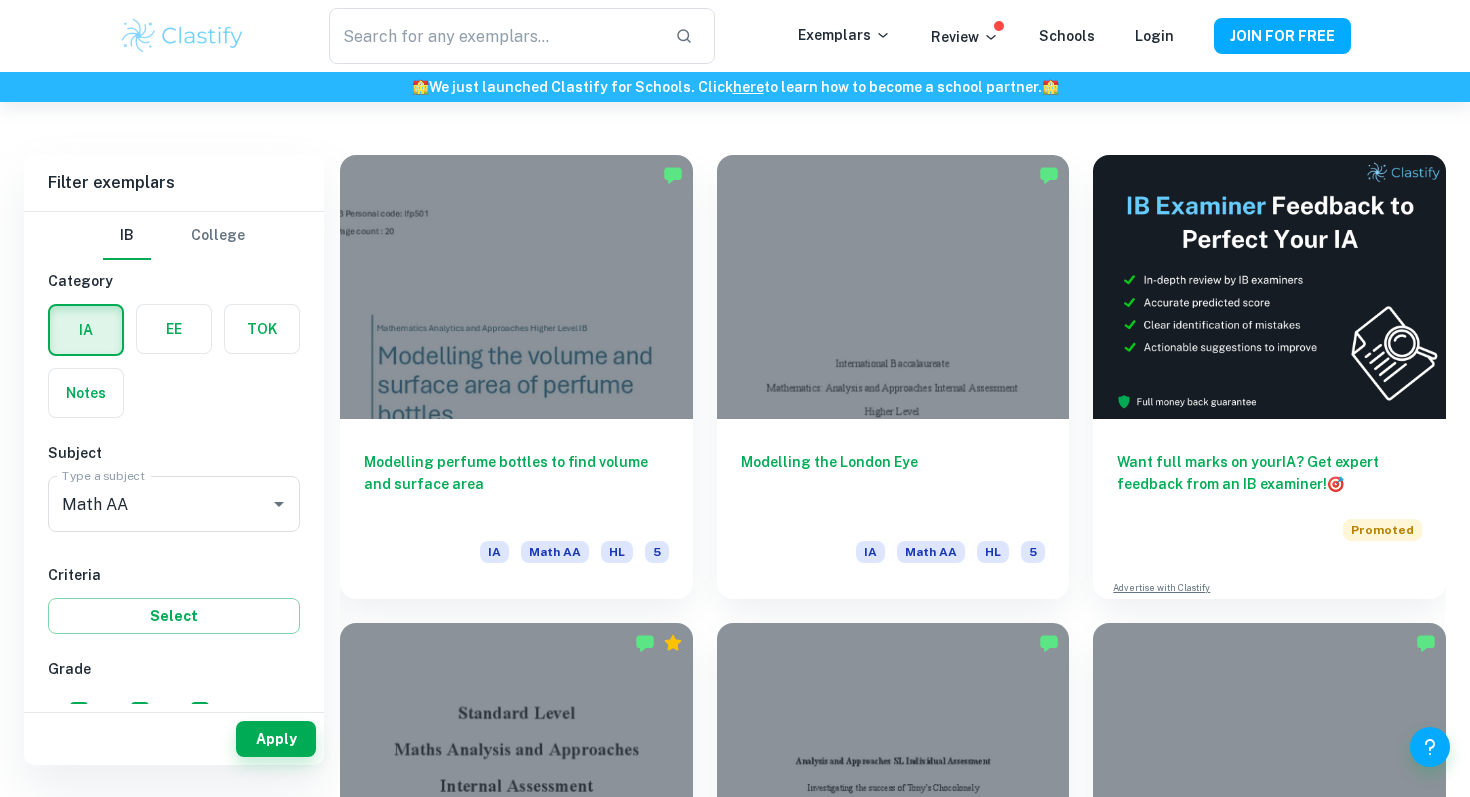 scroll, scrollTop: 482, scrollLeft: 0, axis: vertical 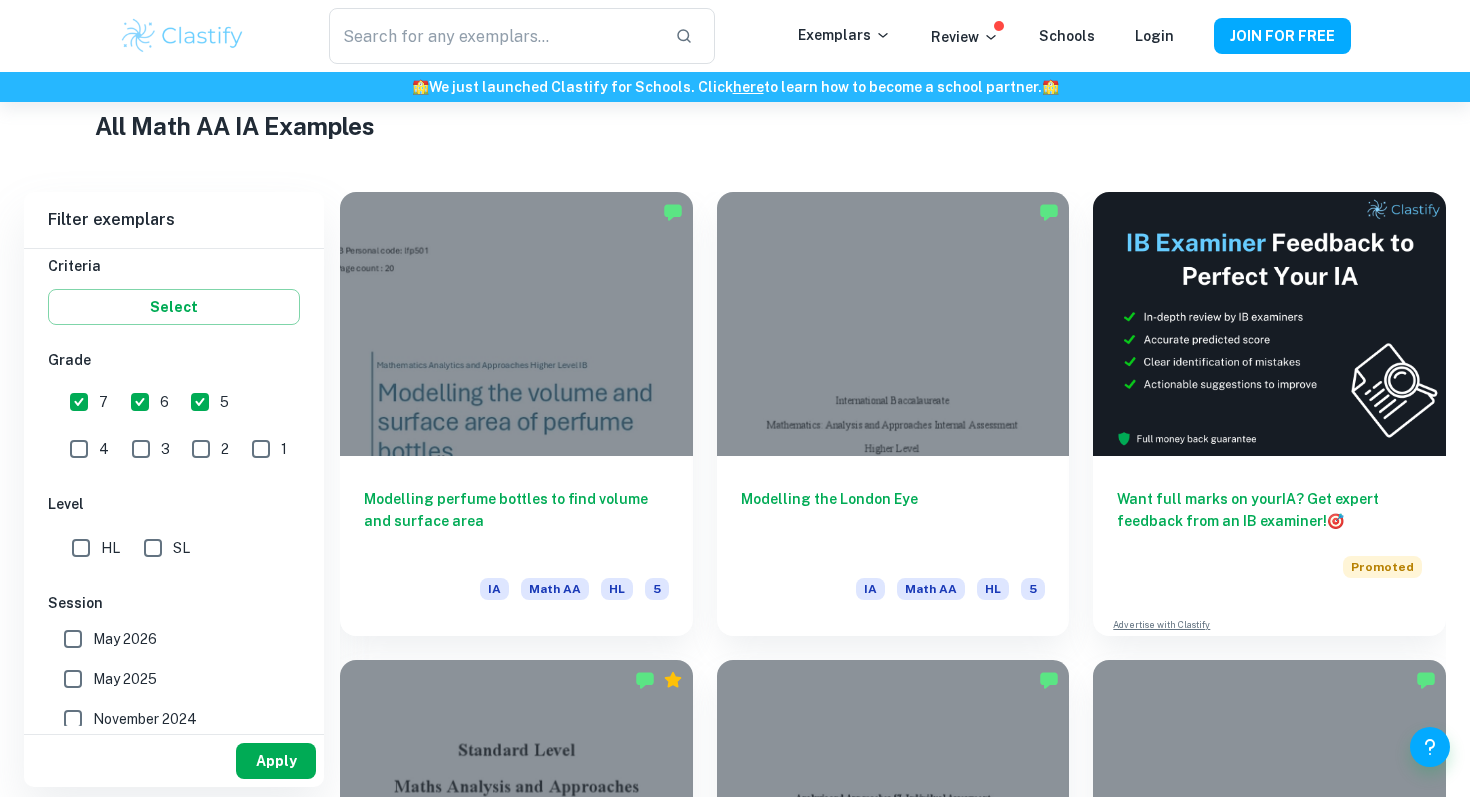 click on "Apply" at bounding box center (276, 761) 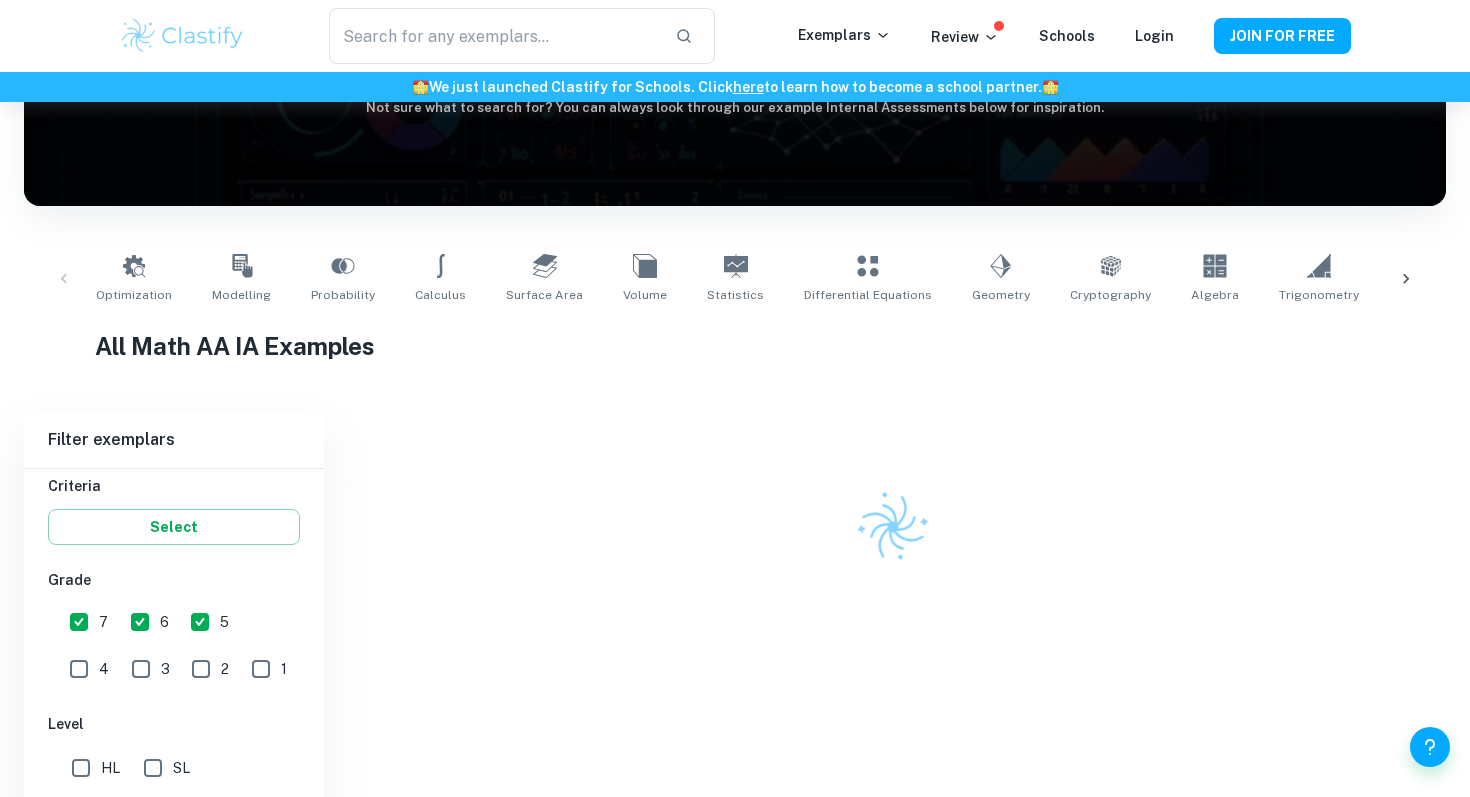 scroll, scrollTop: 482, scrollLeft: 0, axis: vertical 